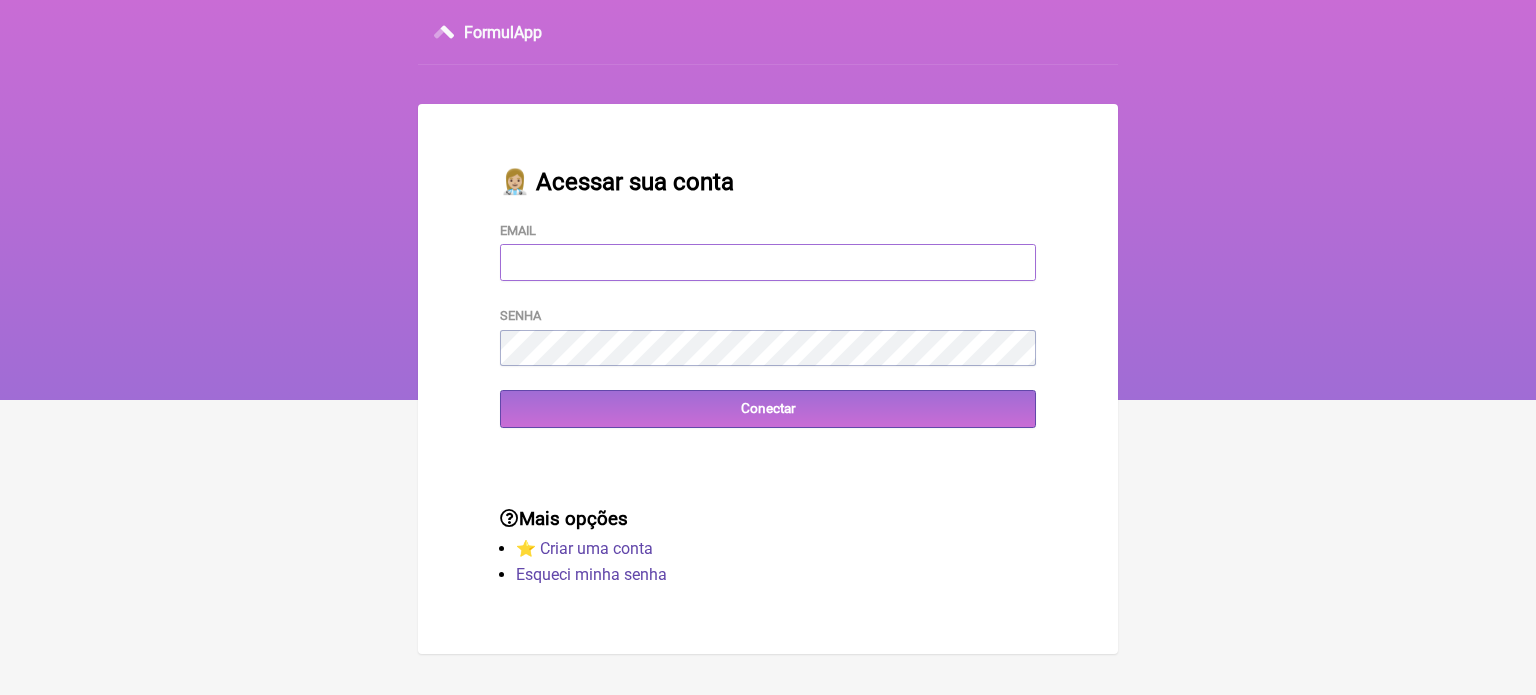 scroll, scrollTop: 0, scrollLeft: 0, axis: both 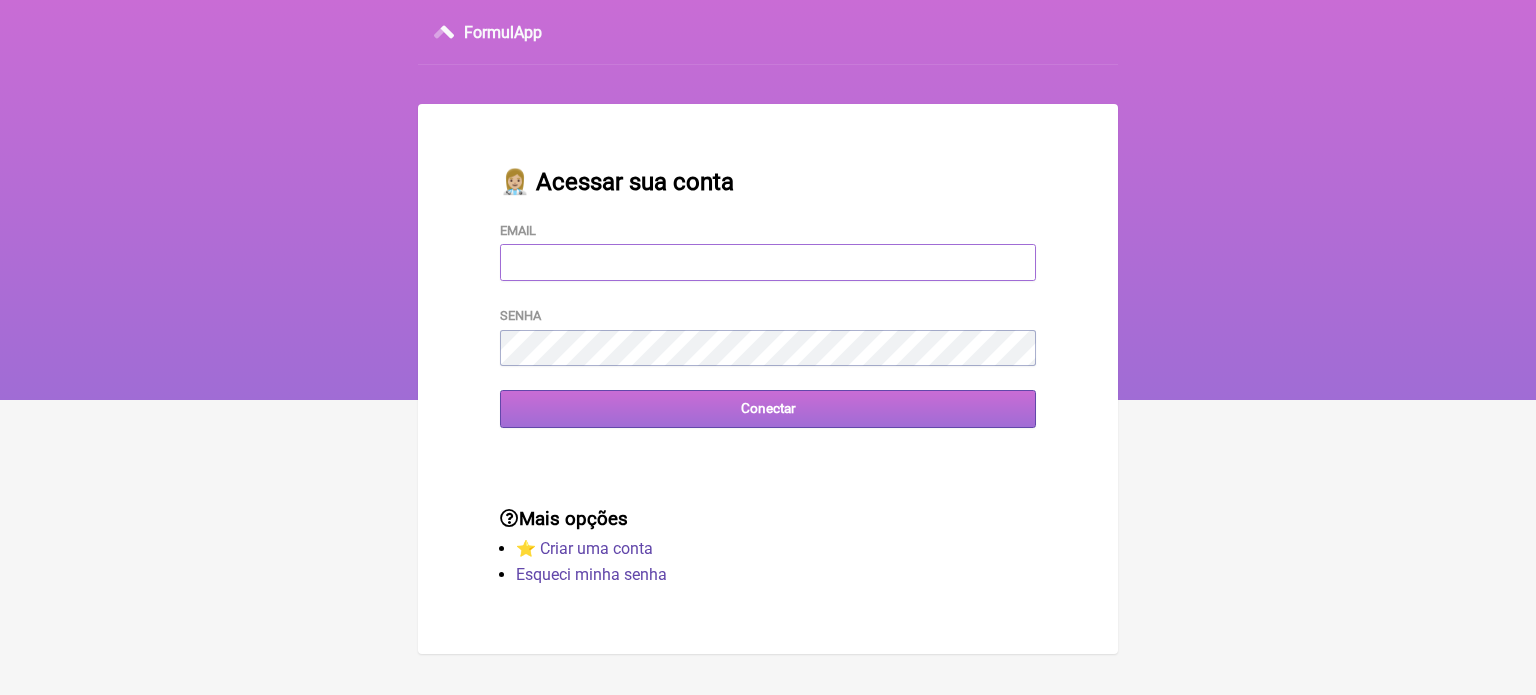 type on "[EMAIL]" 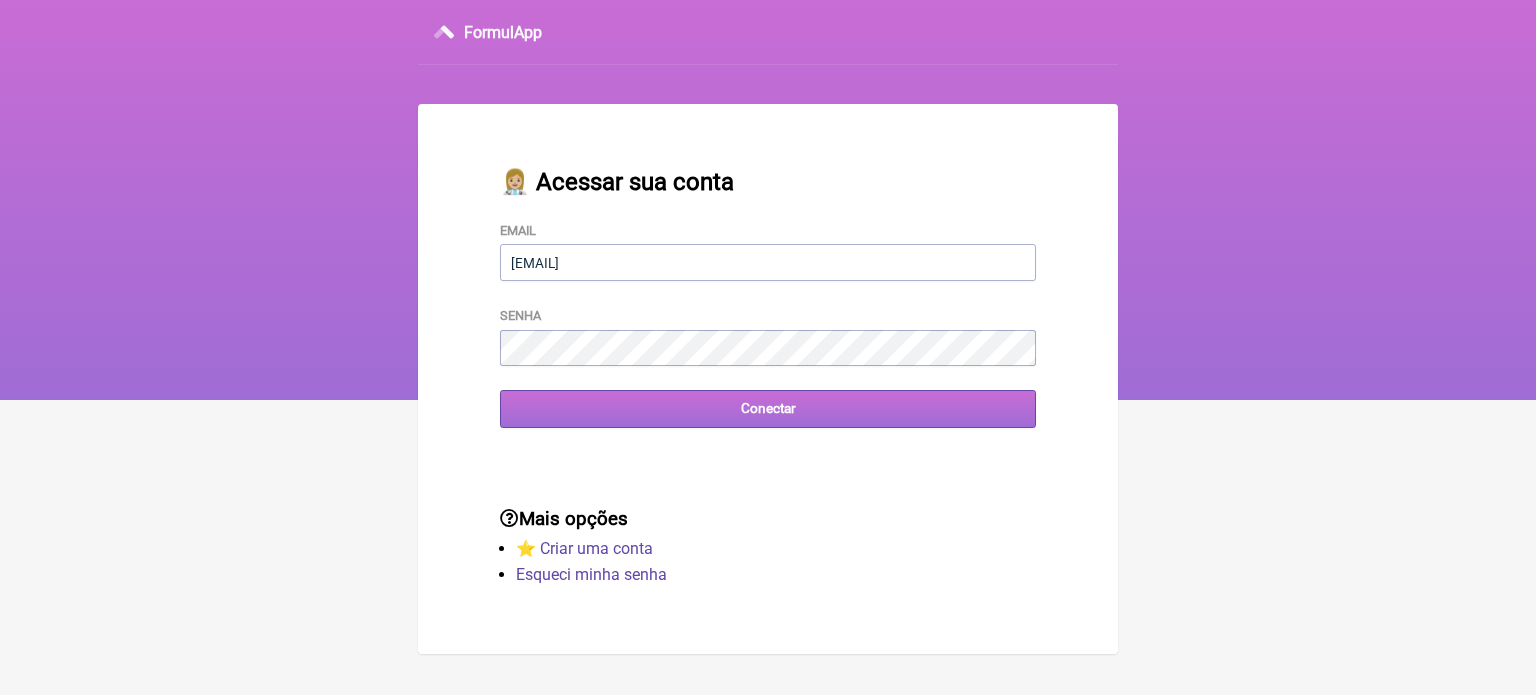 click on "Conectar" at bounding box center [768, 408] 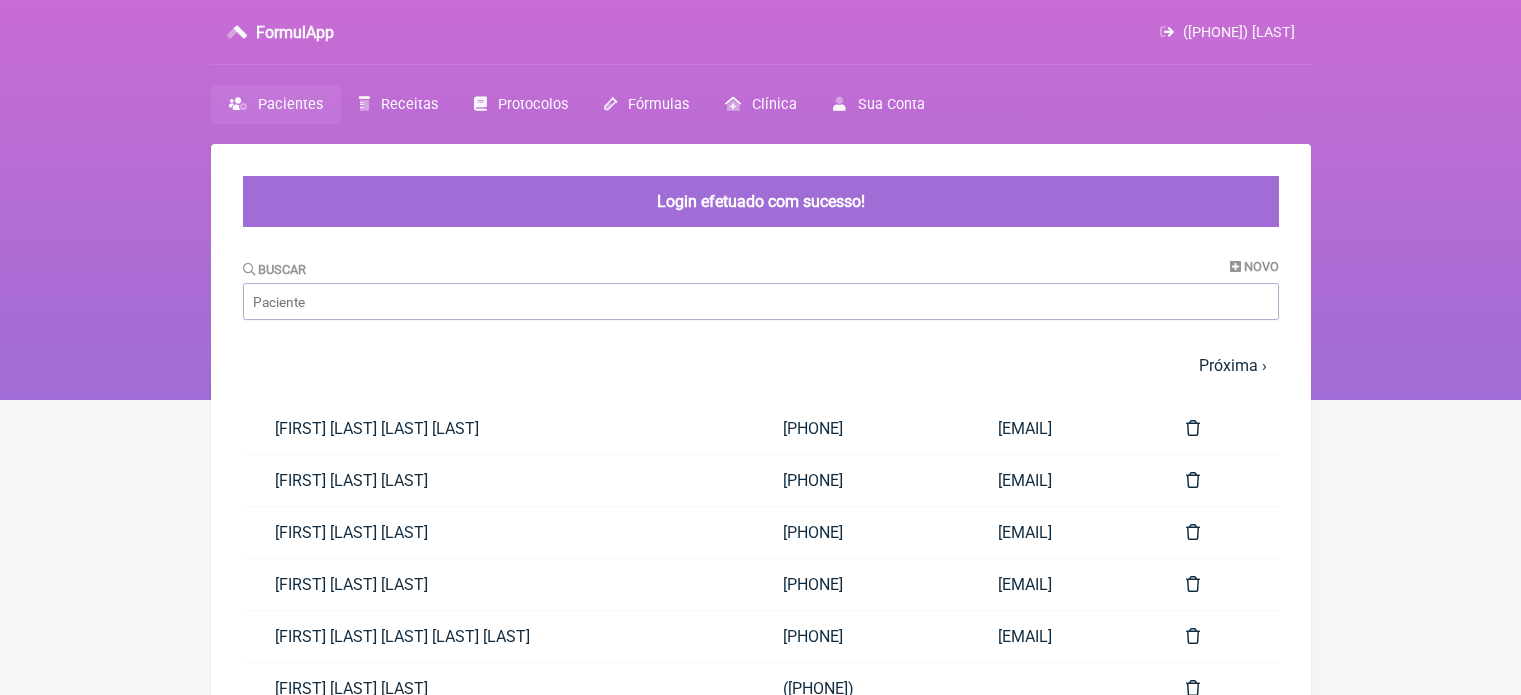 scroll, scrollTop: 0, scrollLeft: 0, axis: both 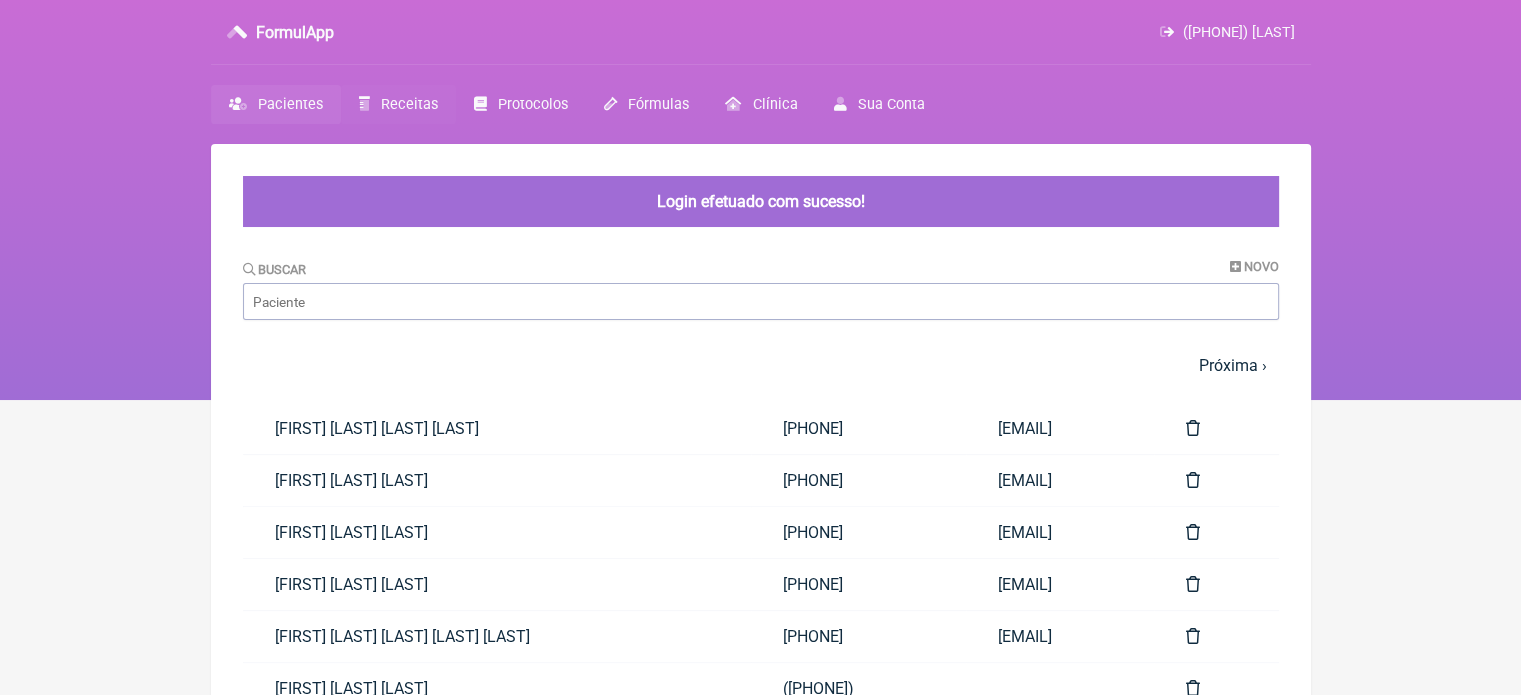 click on "Receitas" at bounding box center [409, 104] 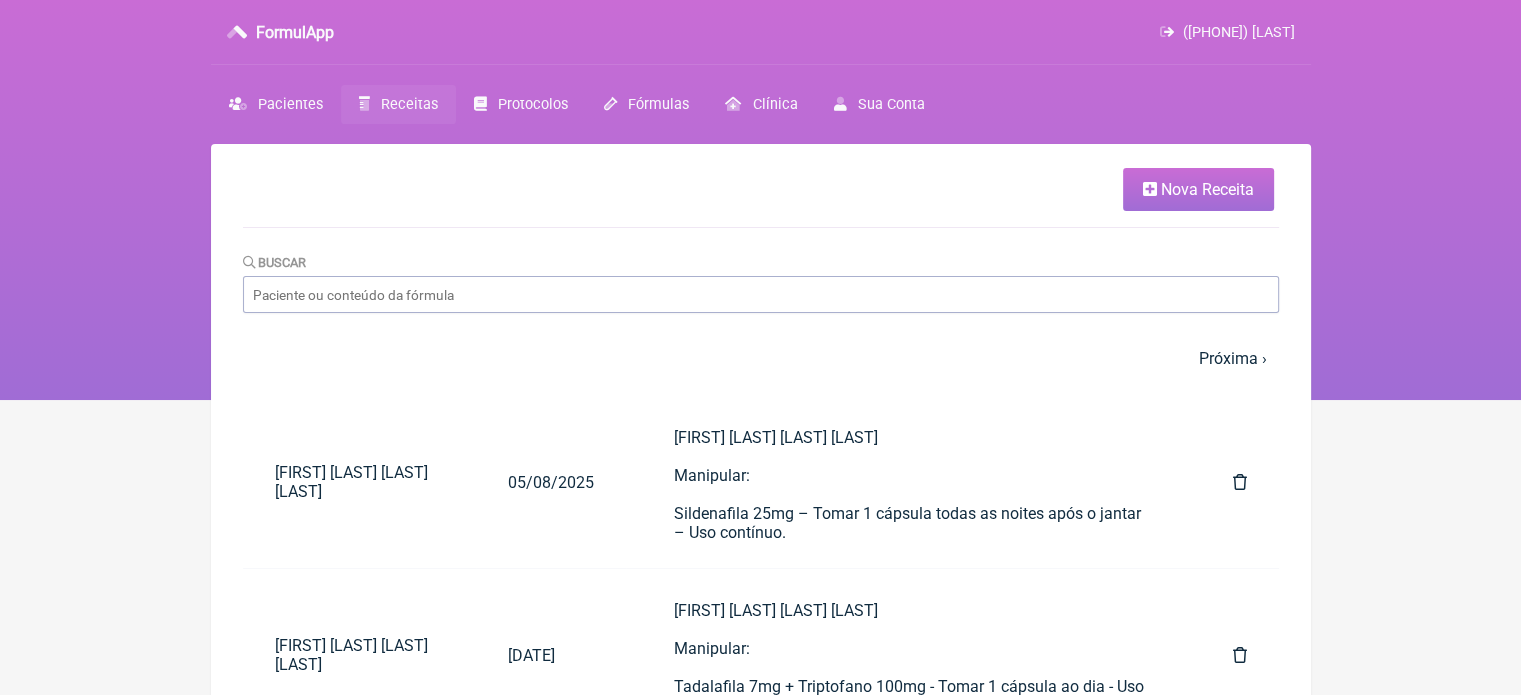 click on "Nova Receita" at bounding box center [1207, 189] 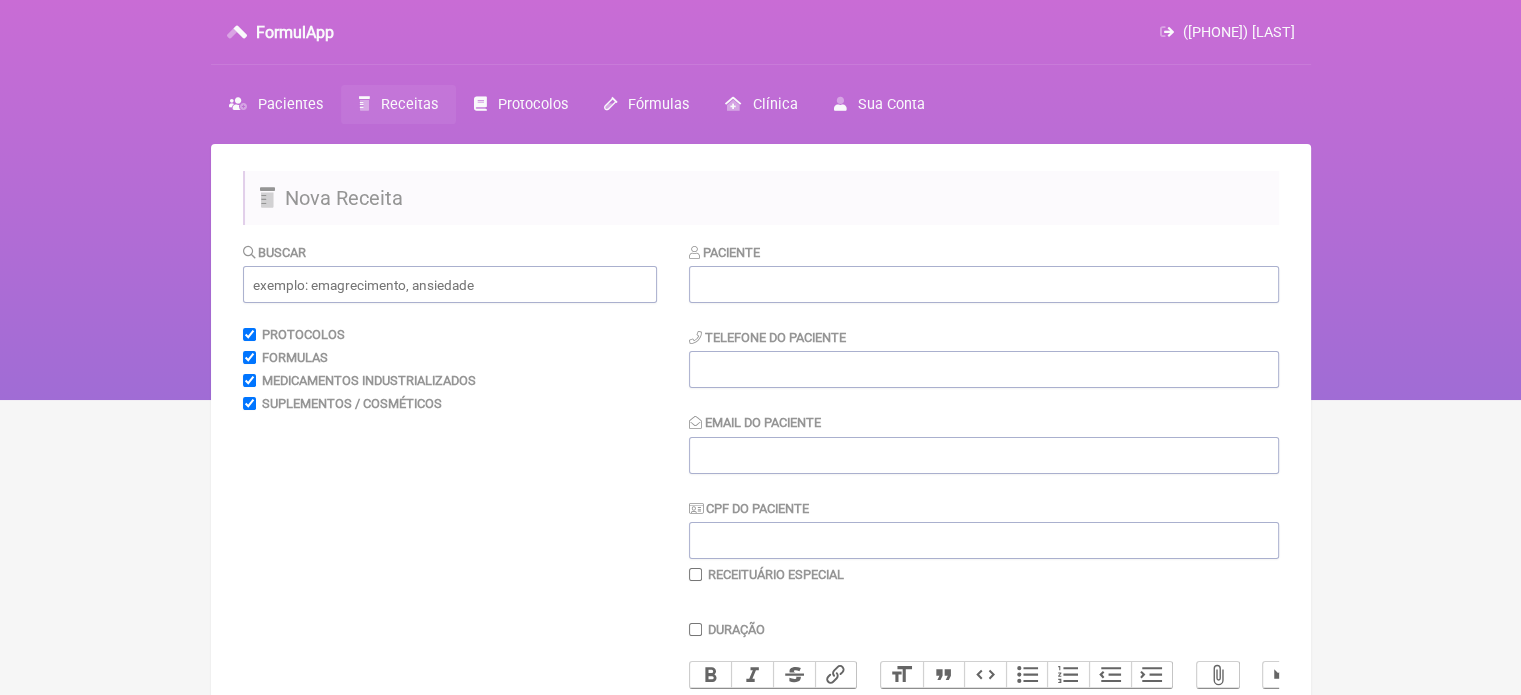 click on "Paciente Telefone do Paciente Email do Paciente CPF do Paciente Receituário Especial" at bounding box center [984, 412] 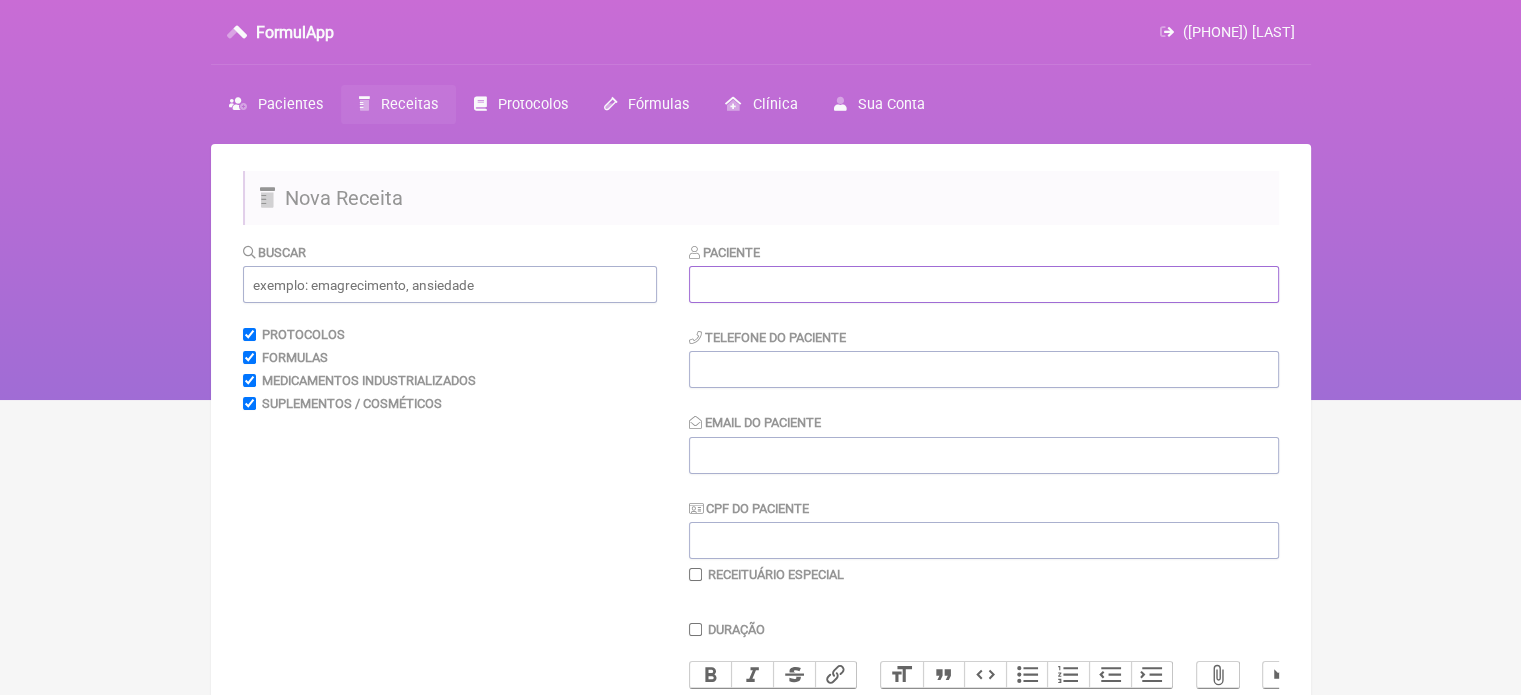 click at bounding box center (984, 284) 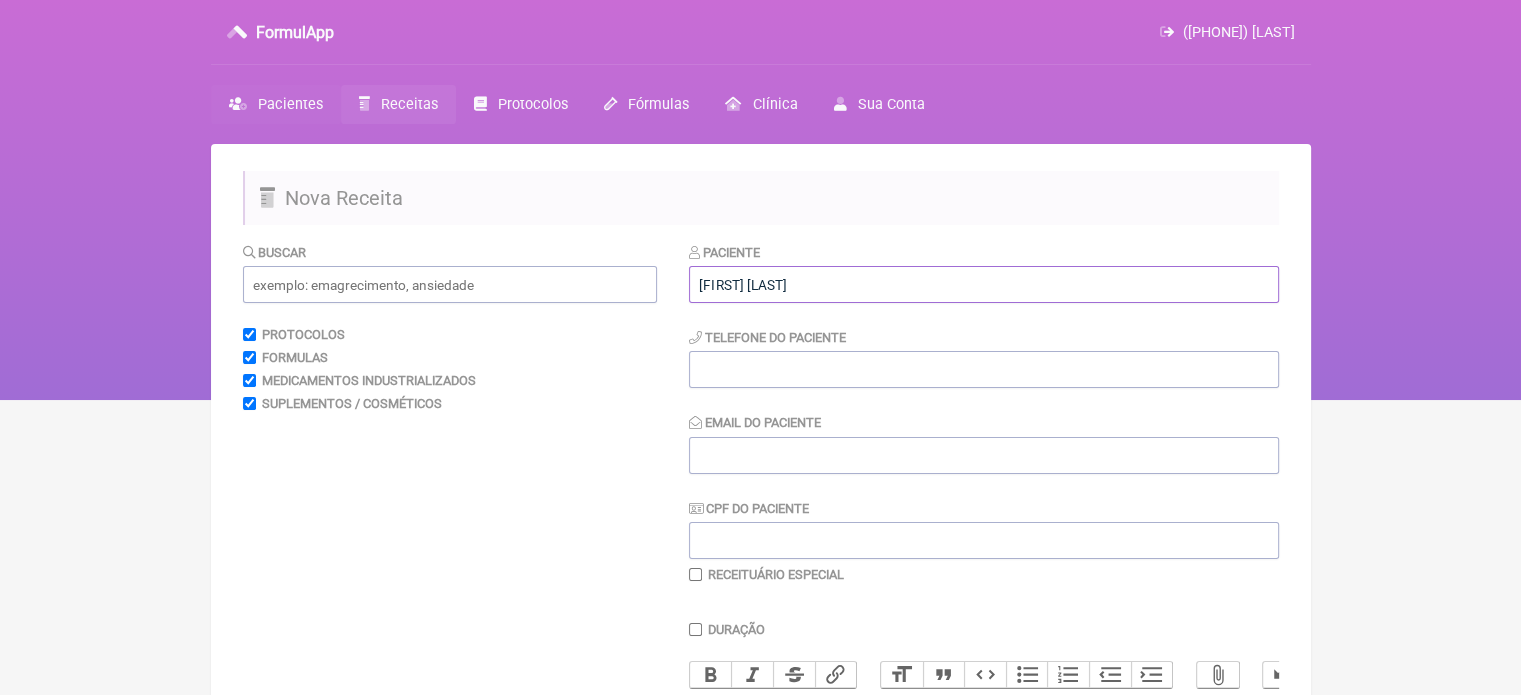 type on "joao r" 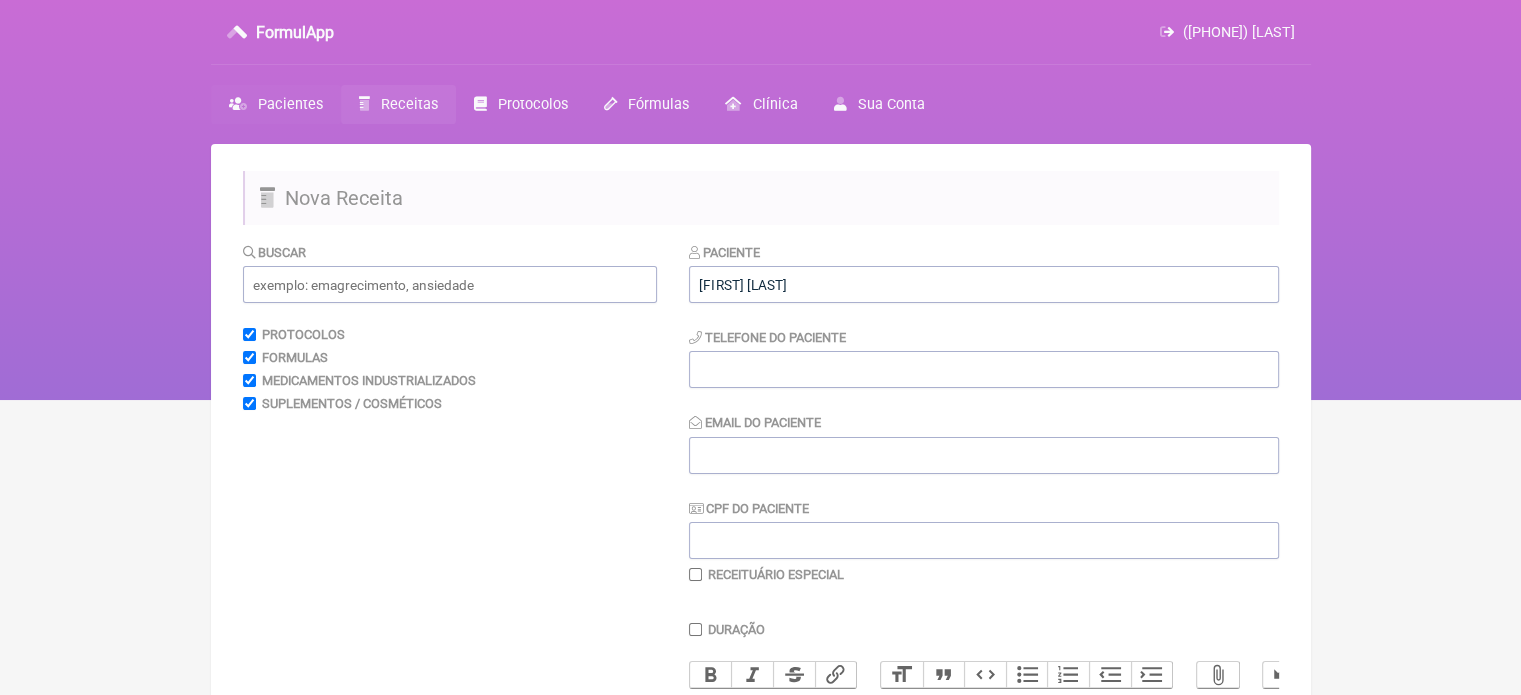 click on "Pacientes" at bounding box center (290, 104) 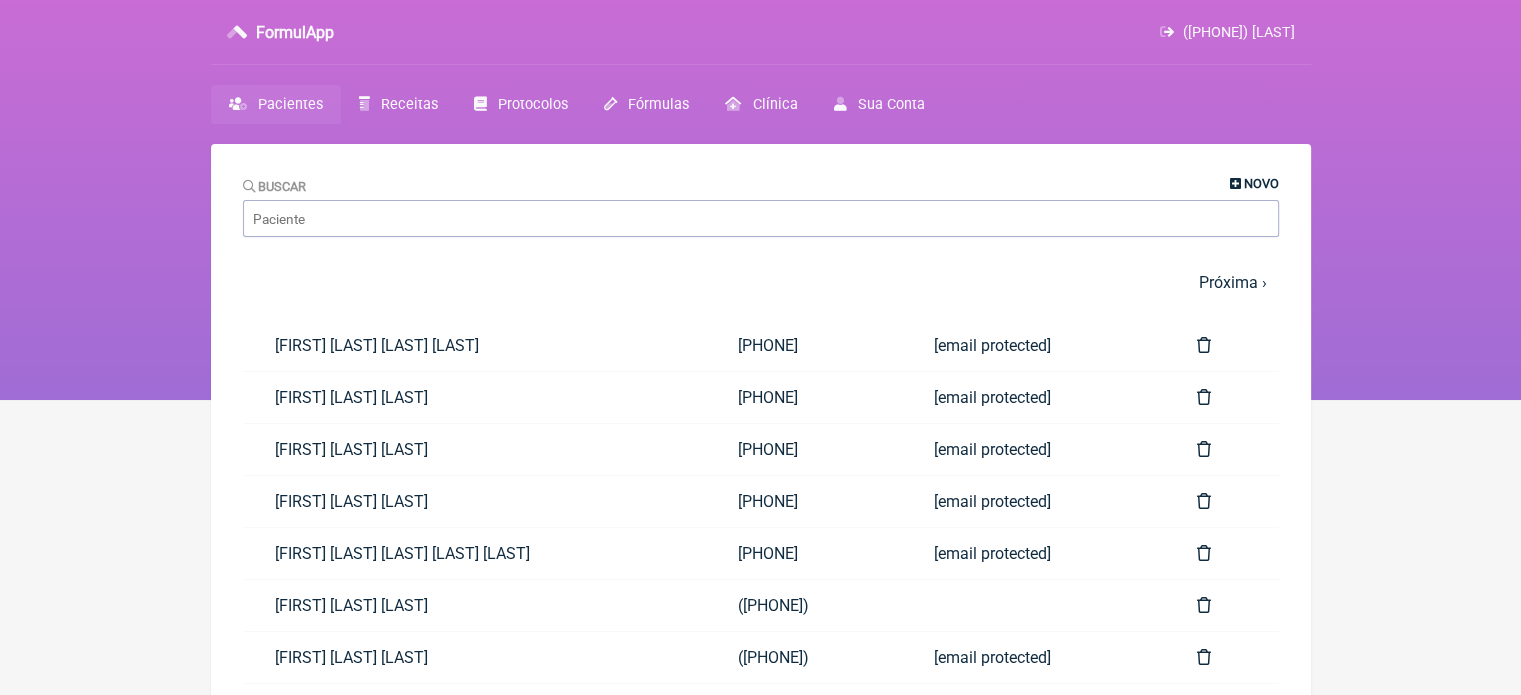 click on "Novo" at bounding box center (1261, 183) 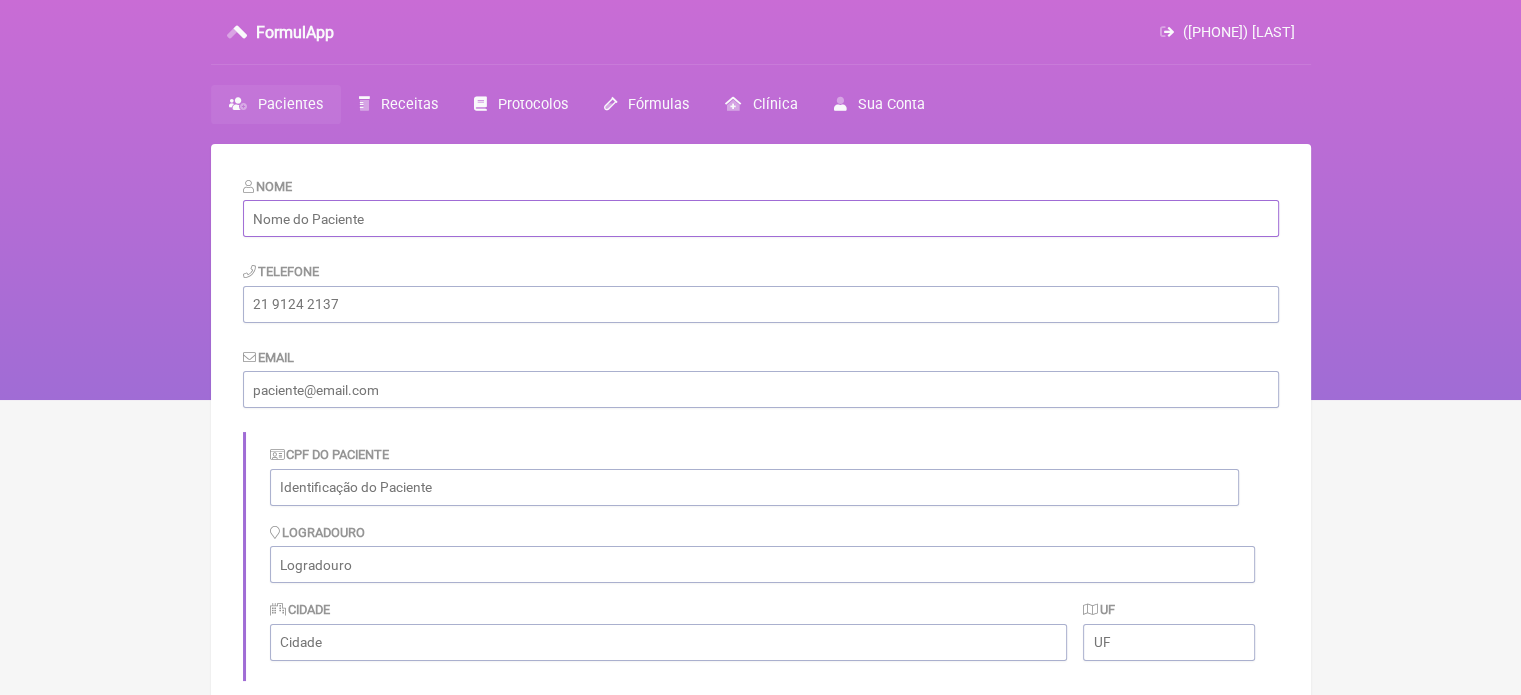 click at bounding box center (761, 218) 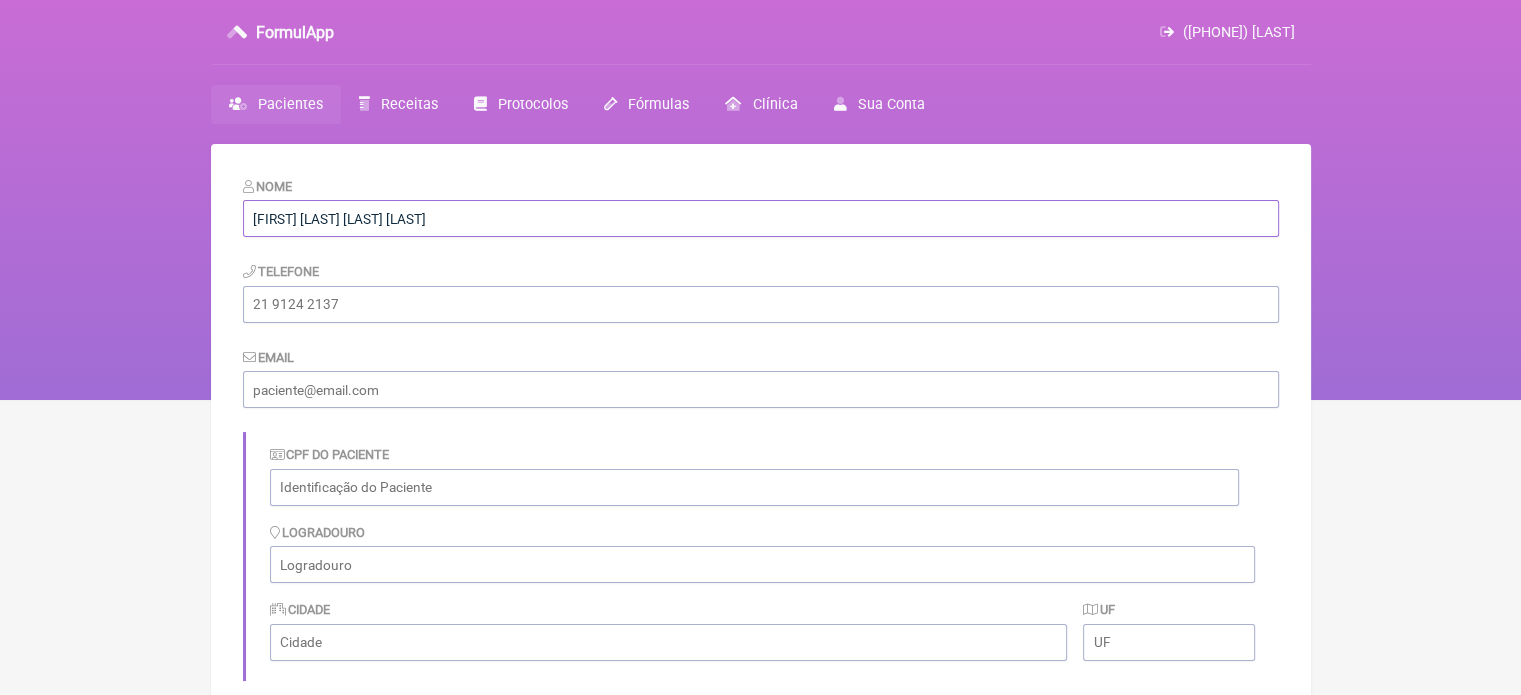 type on "[FIRST] [LAST] do Nascimento" 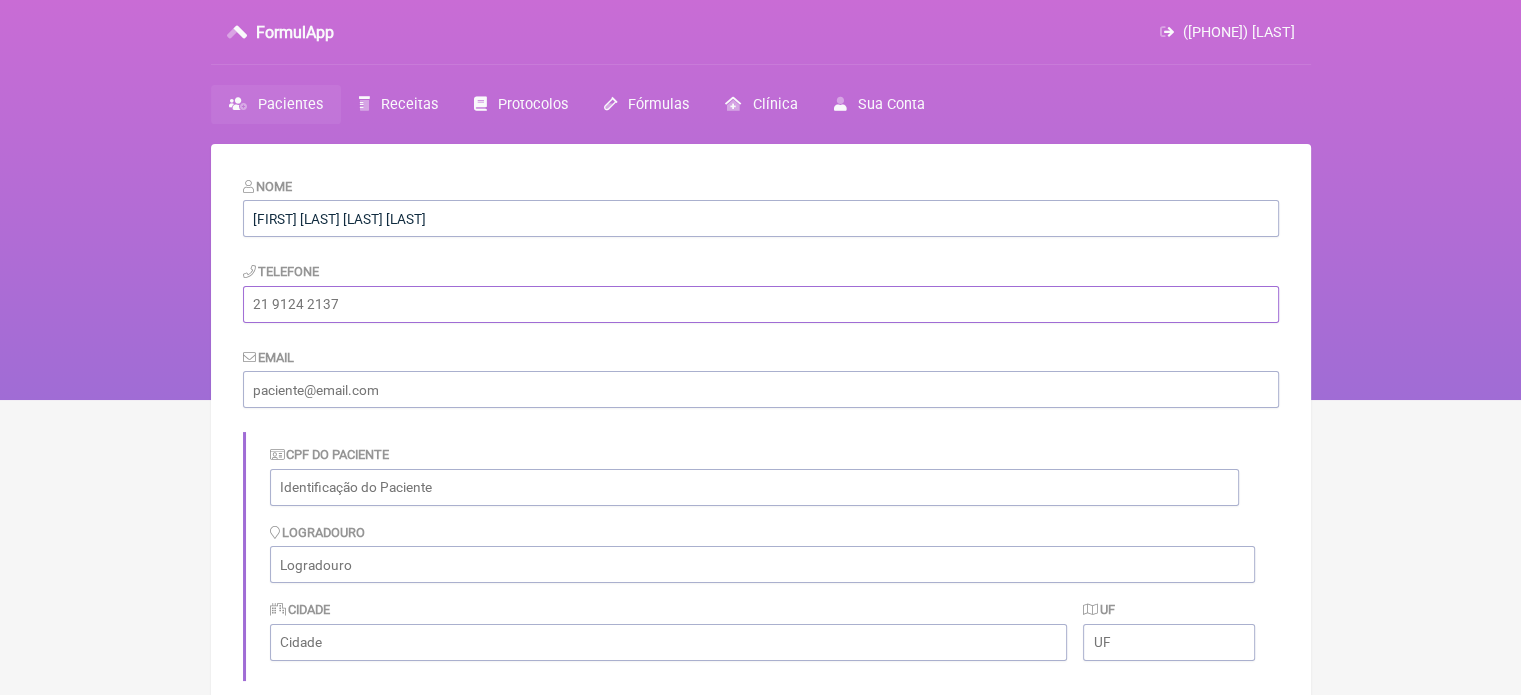 click at bounding box center [761, 304] 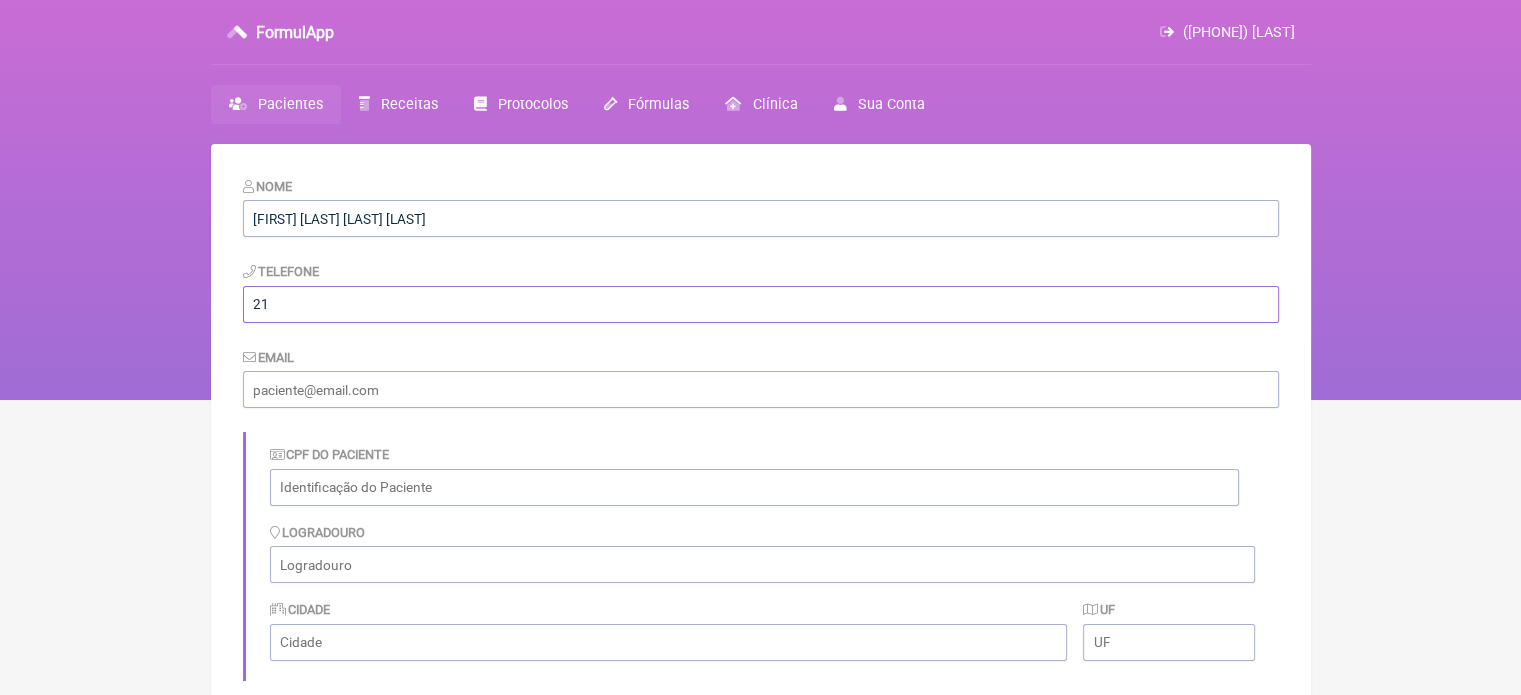 paste on "982074418" 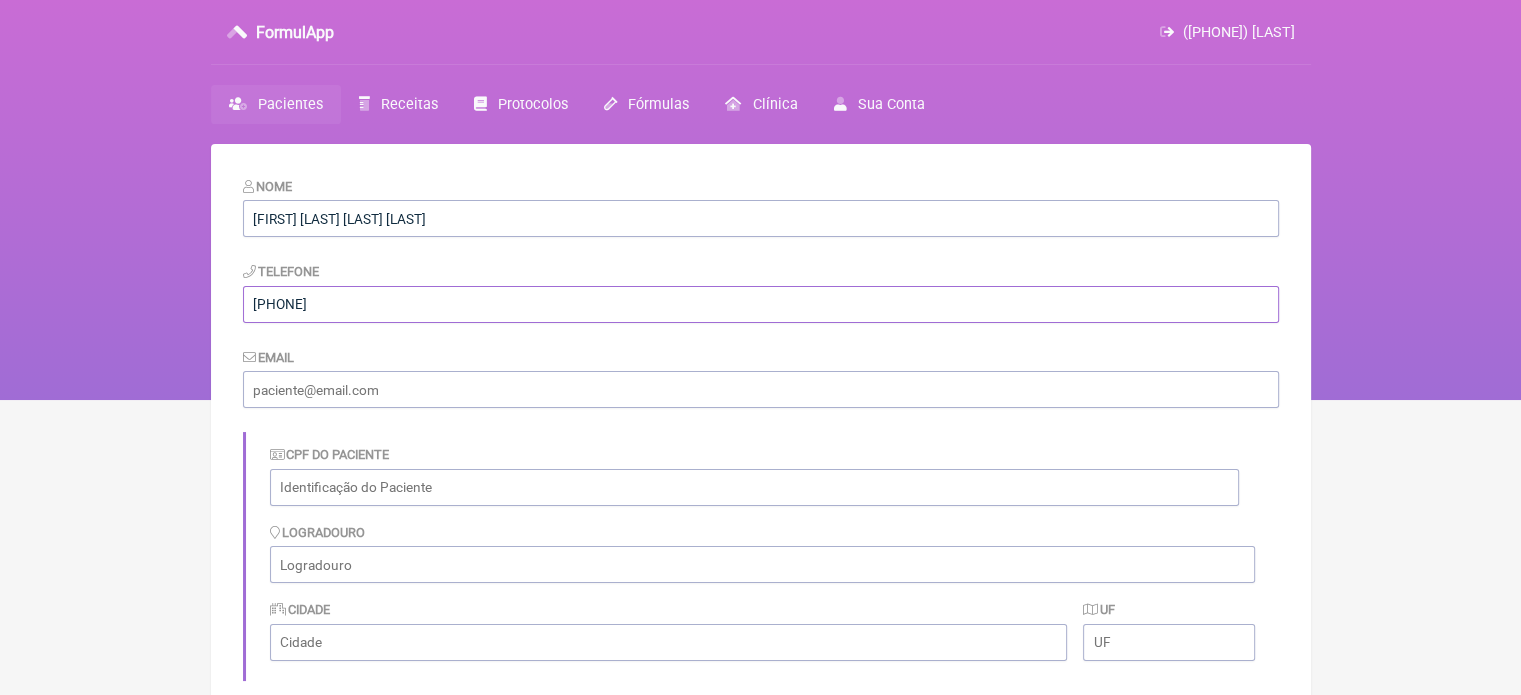 type on "[PHONE]" 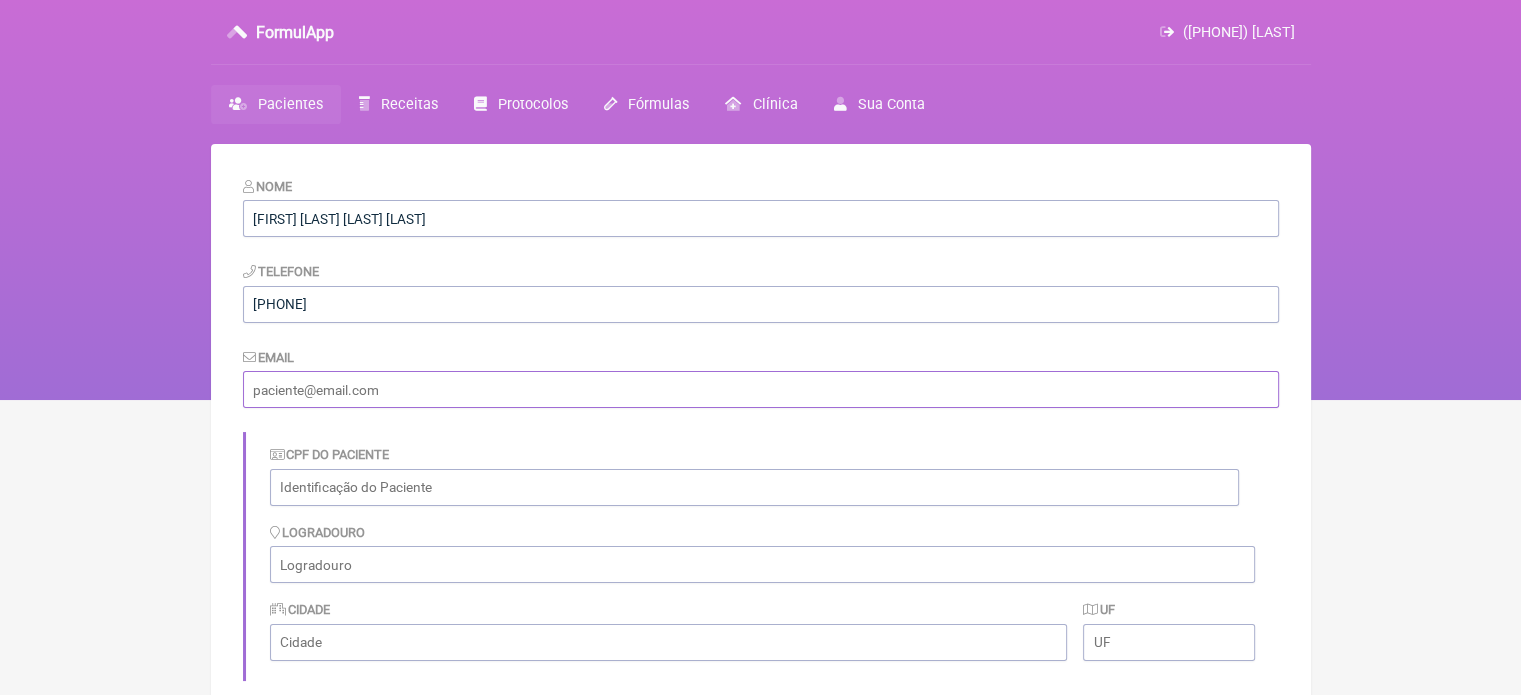 click at bounding box center (761, 389) 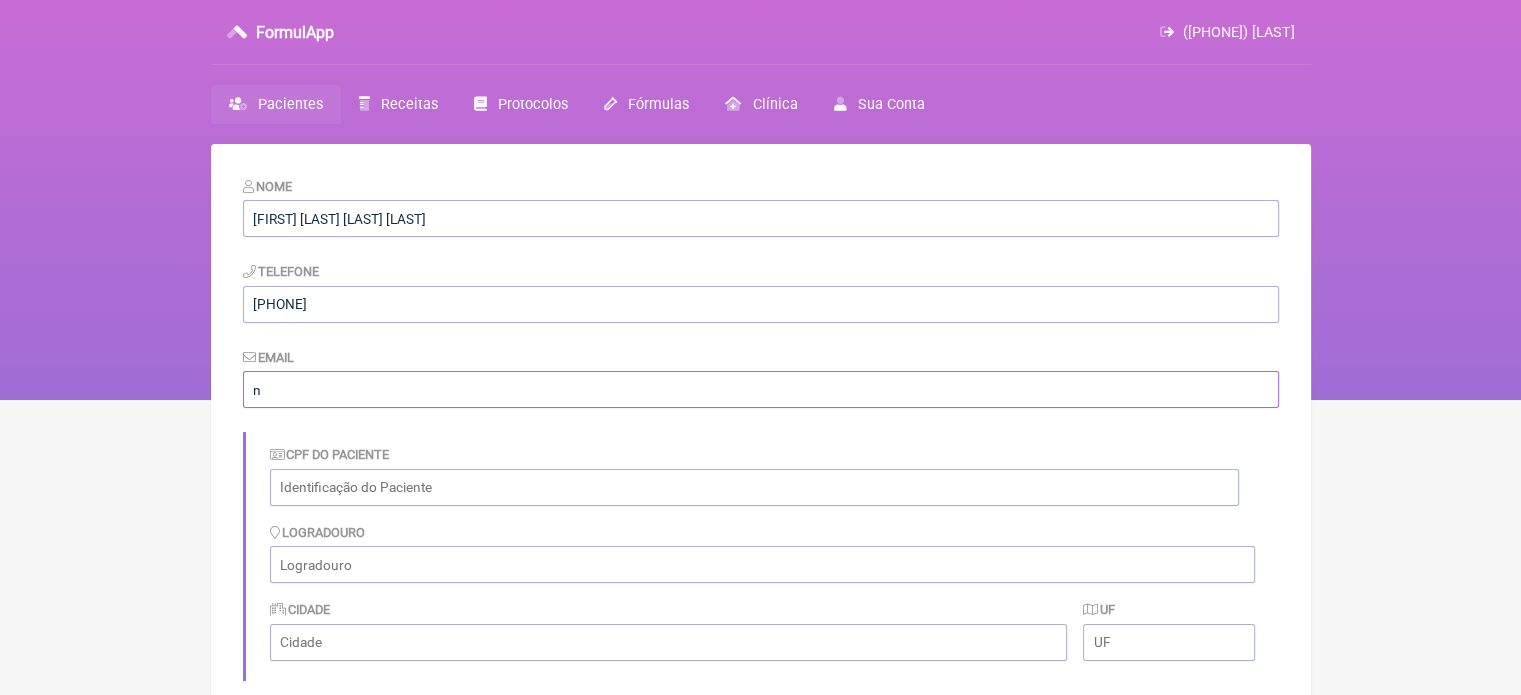 type on "[EMAIL]" 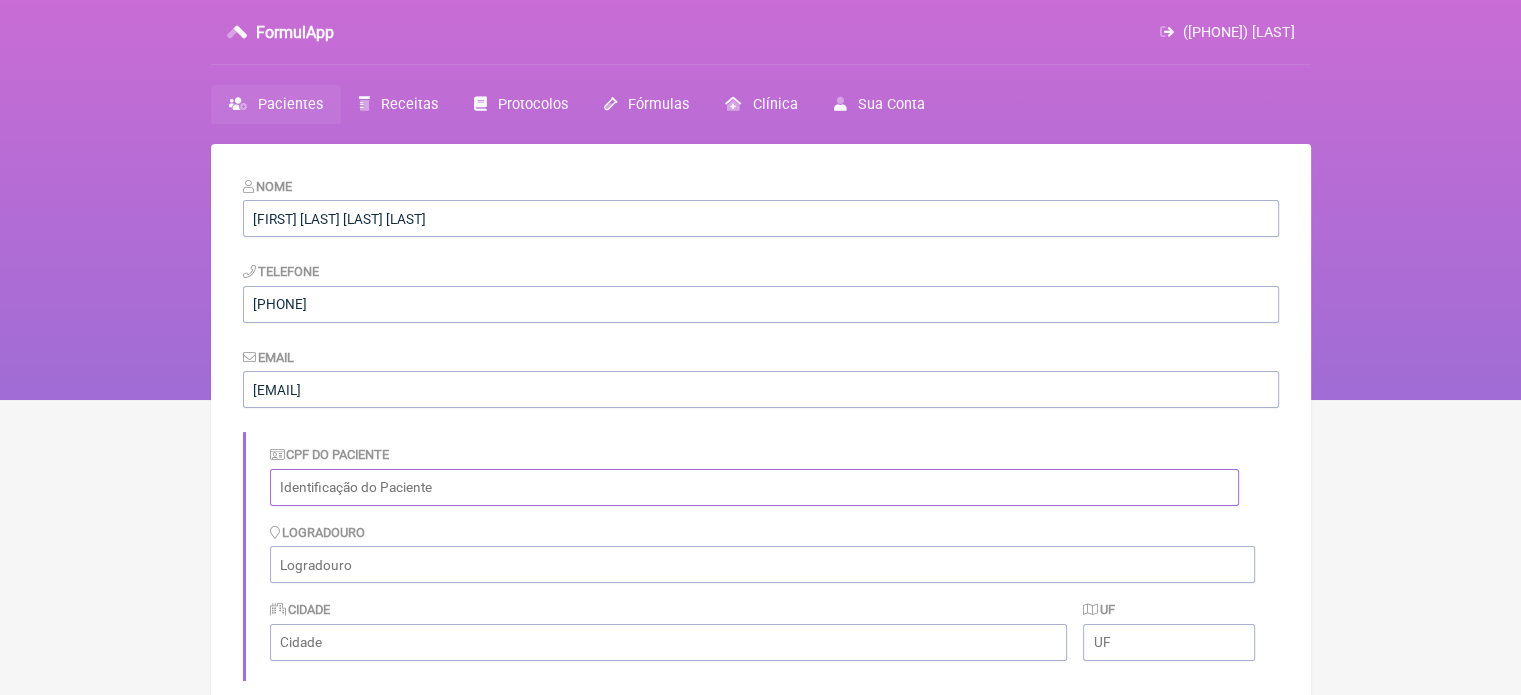 click at bounding box center (754, 487) 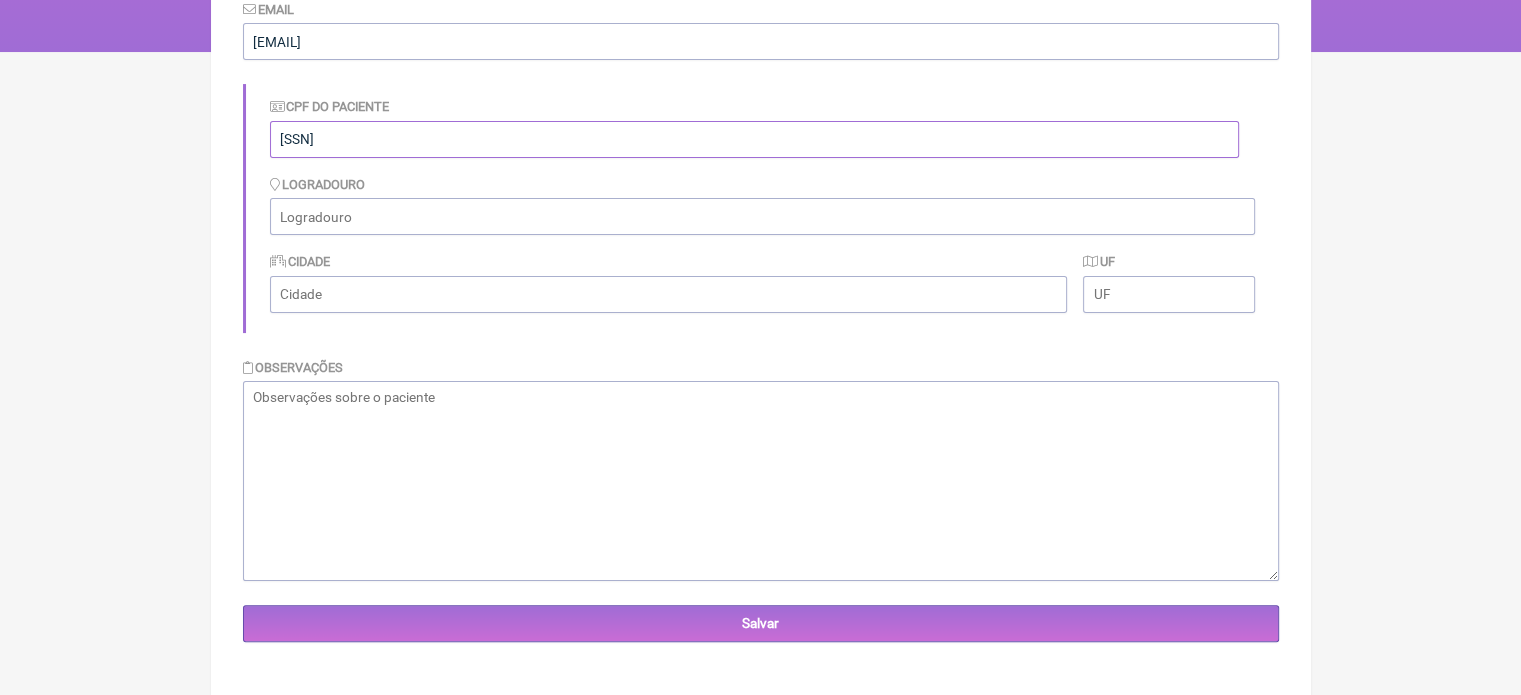 scroll, scrollTop: 359, scrollLeft: 0, axis: vertical 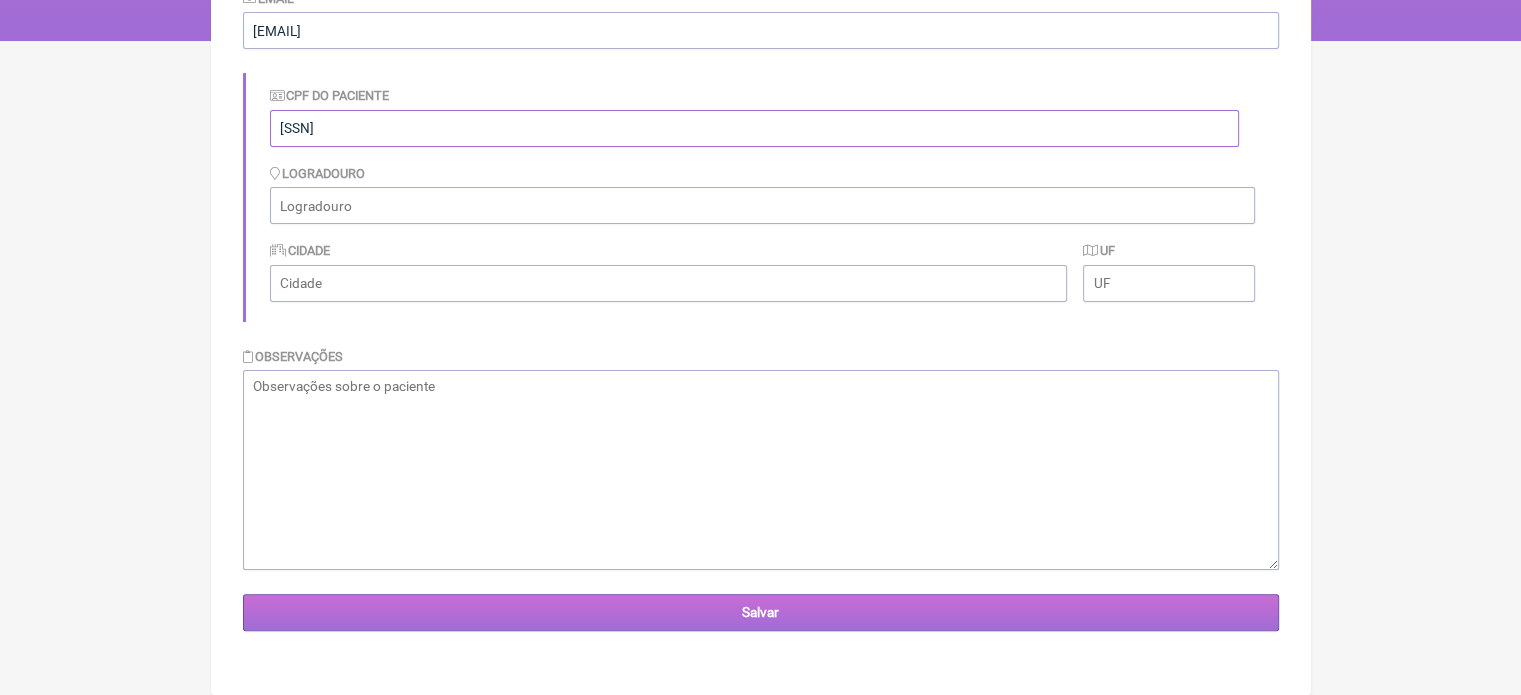 type on "[CPF]" 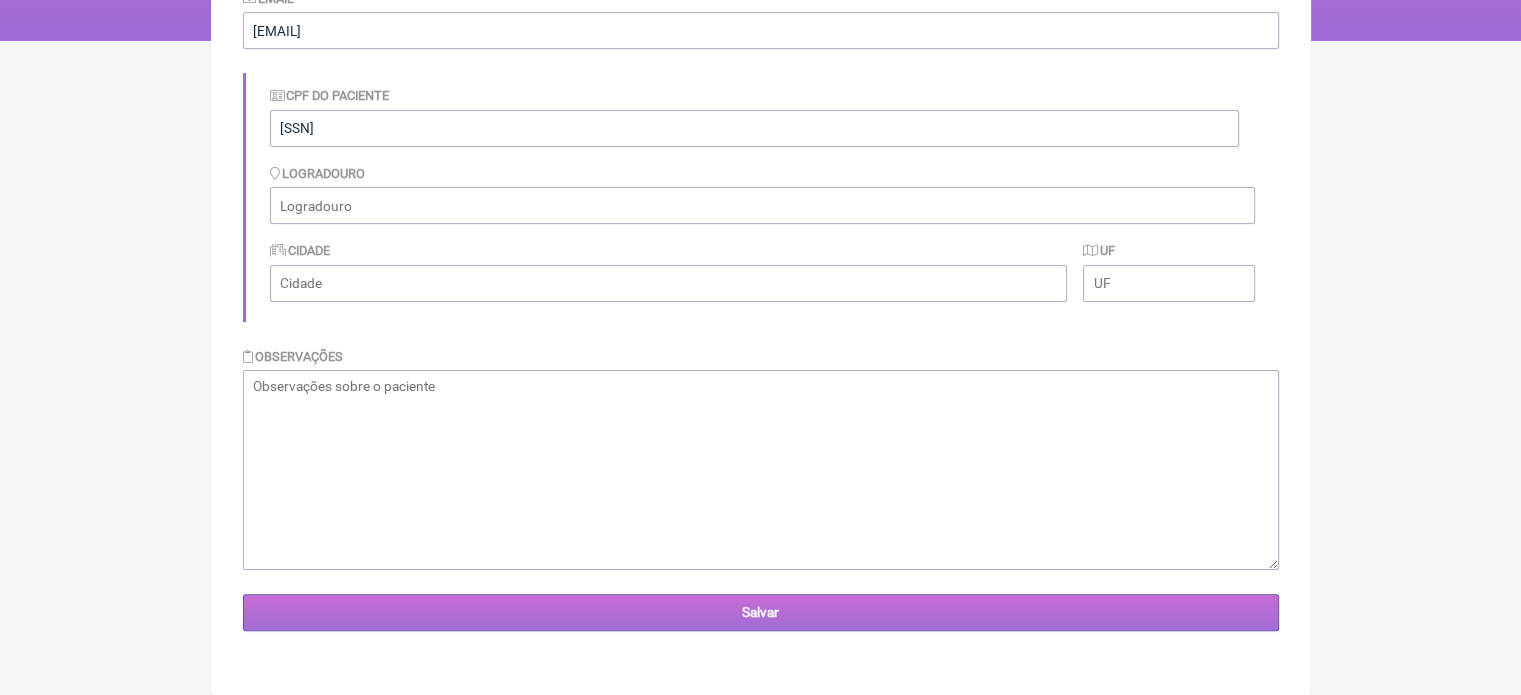 click on "Salvar" at bounding box center (761, 612) 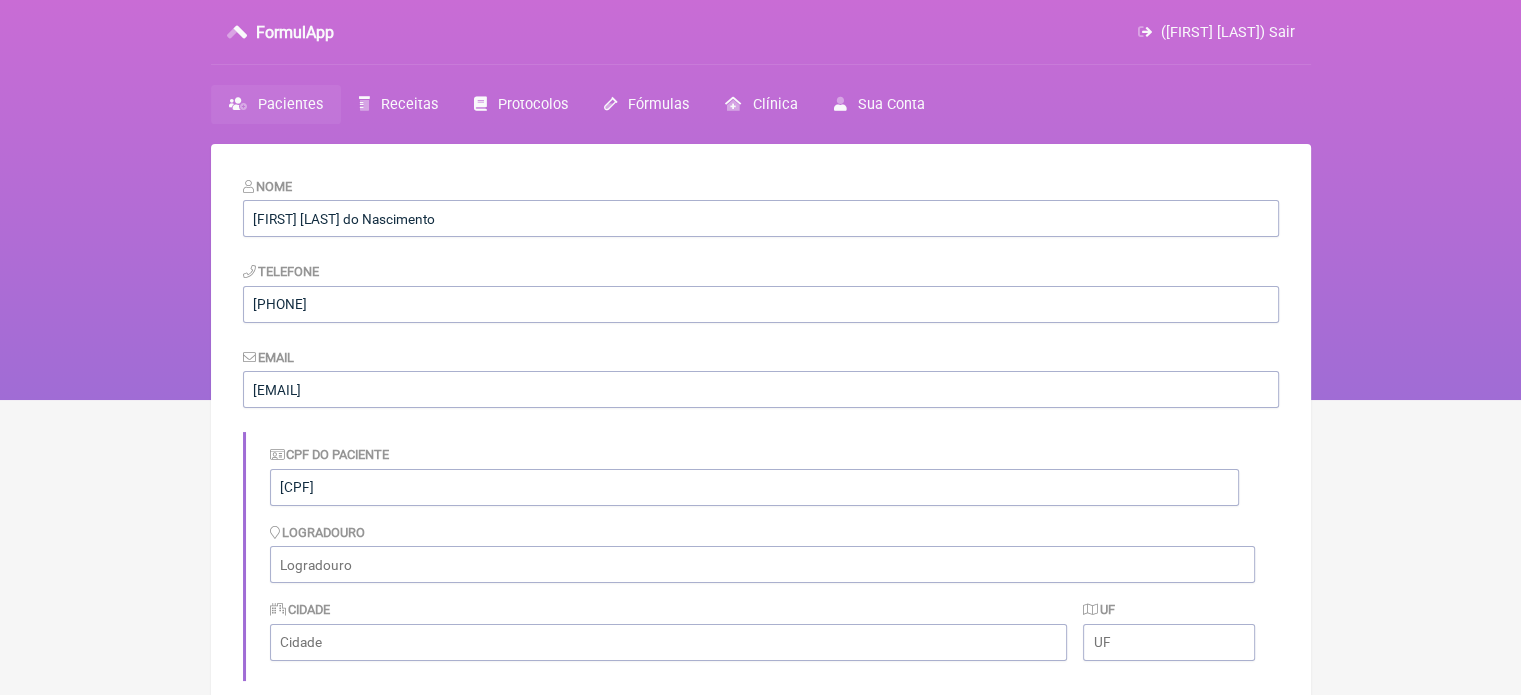 scroll, scrollTop: 0, scrollLeft: 0, axis: both 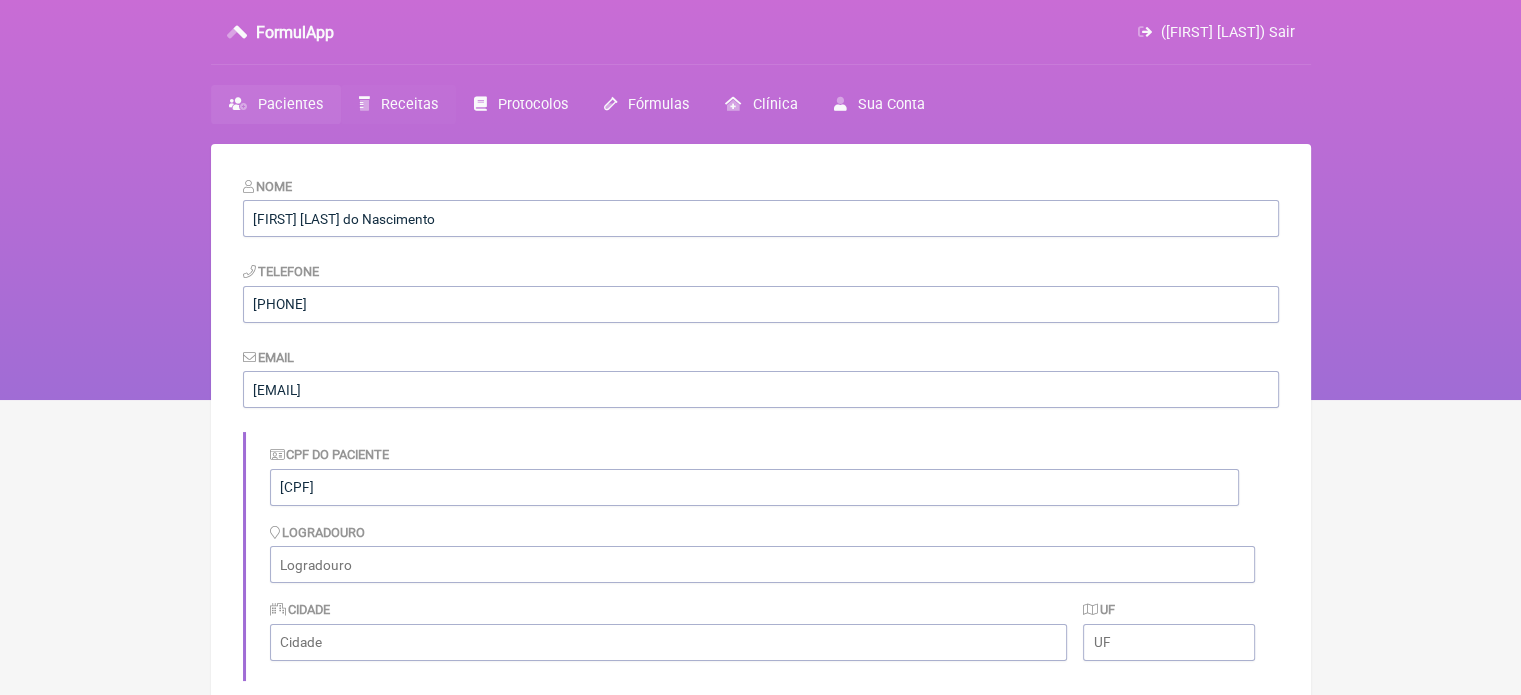 click on "Receitas" at bounding box center [409, 104] 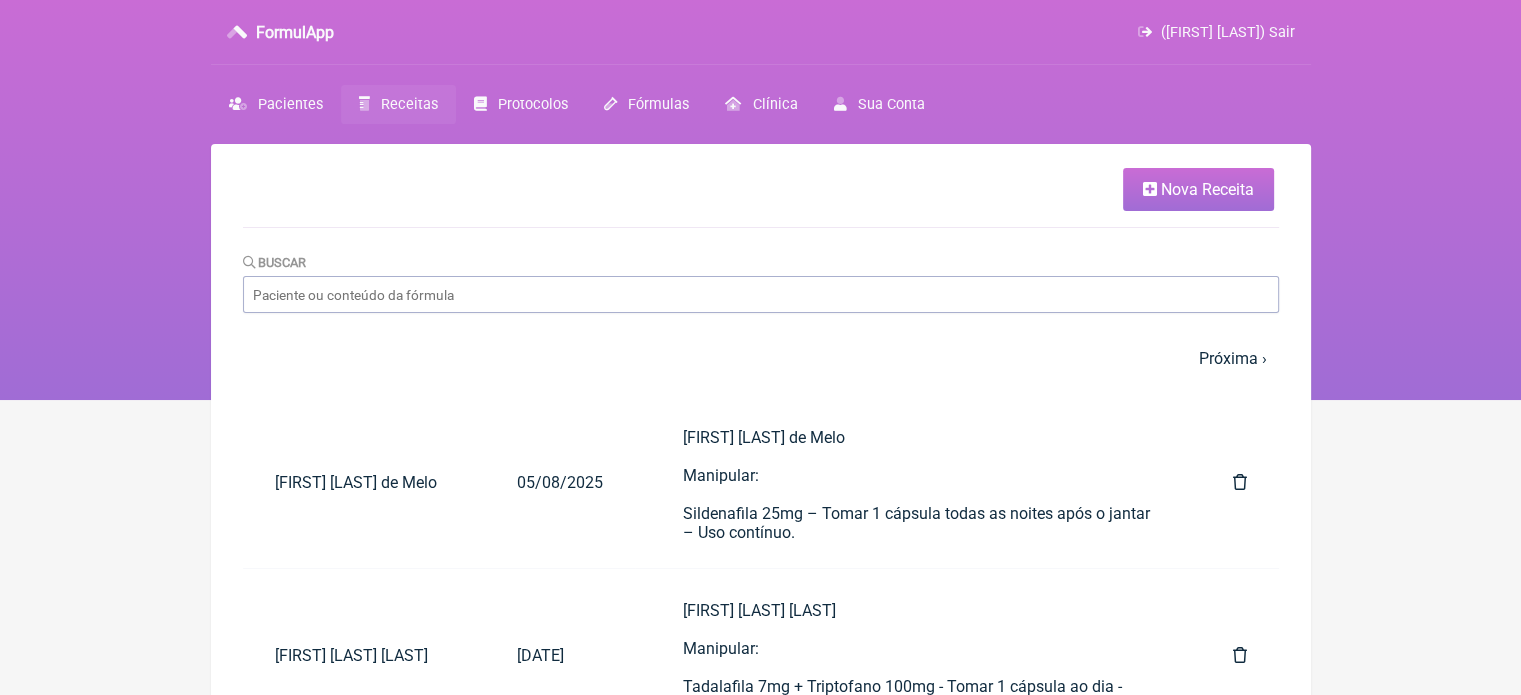 click on "Nova Receita" at bounding box center [1207, 189] 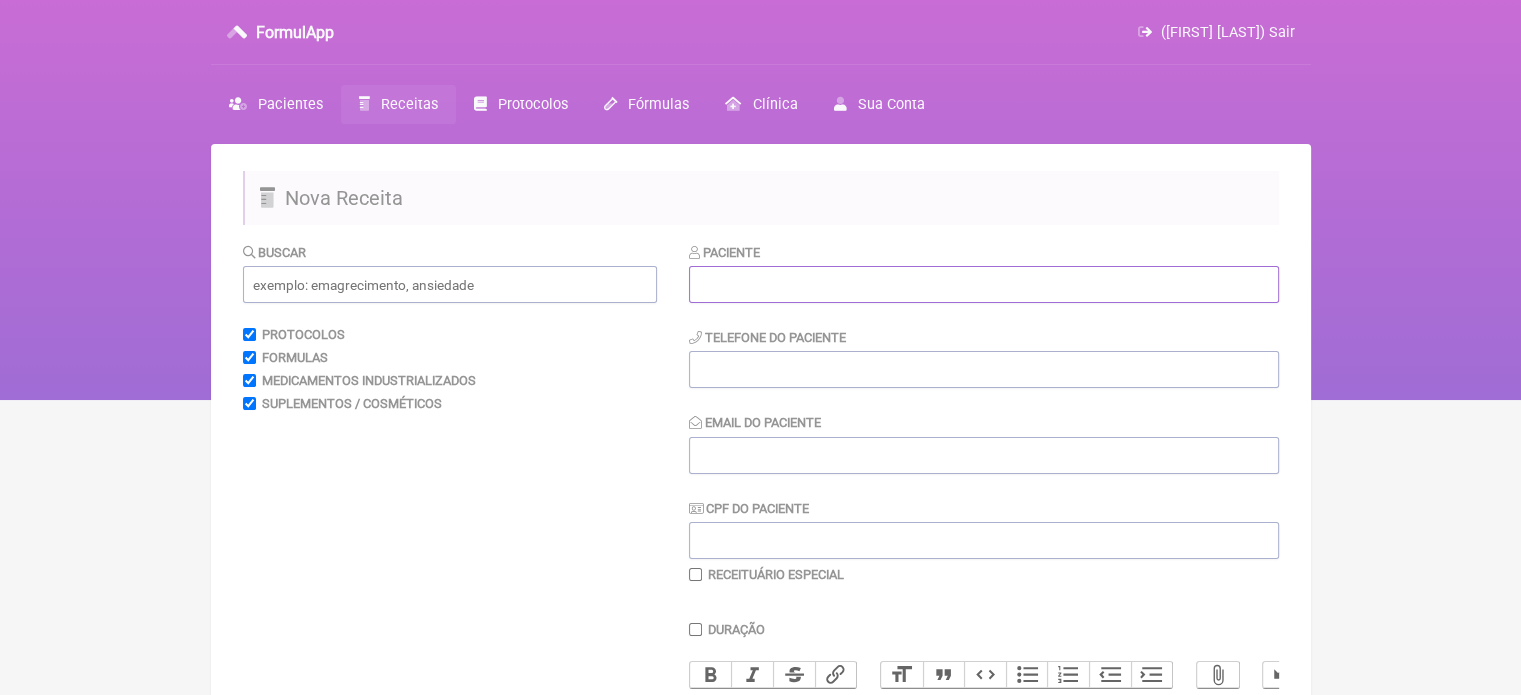drag, startPoint x: 936, startPoint y: 282, endPoint x: 976, endPoint y: 270, distance: 41.761227 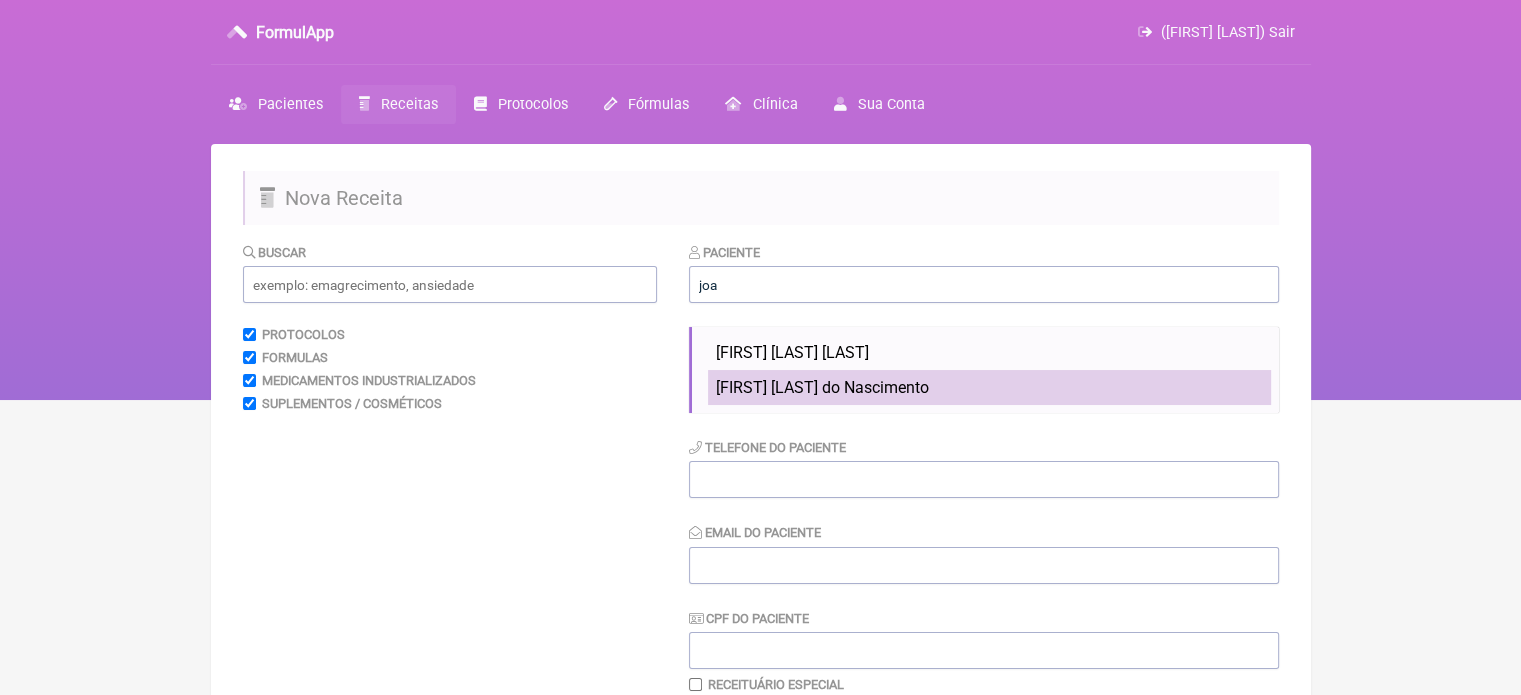 click on "[FIRST] [LAST] do Nascimento" at bounding box center (822, 387) 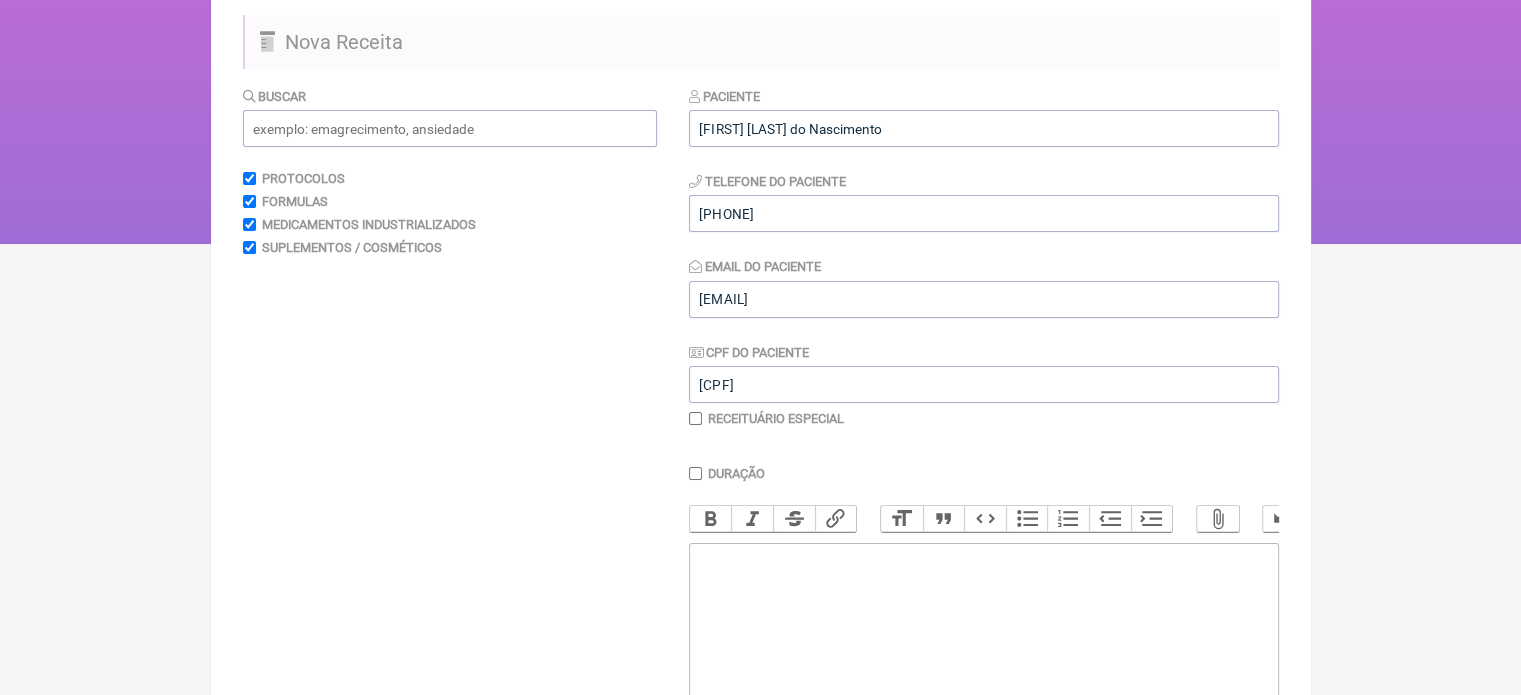 scroll, scrollTop: 200, scrollLeft: 0, axis: vertical 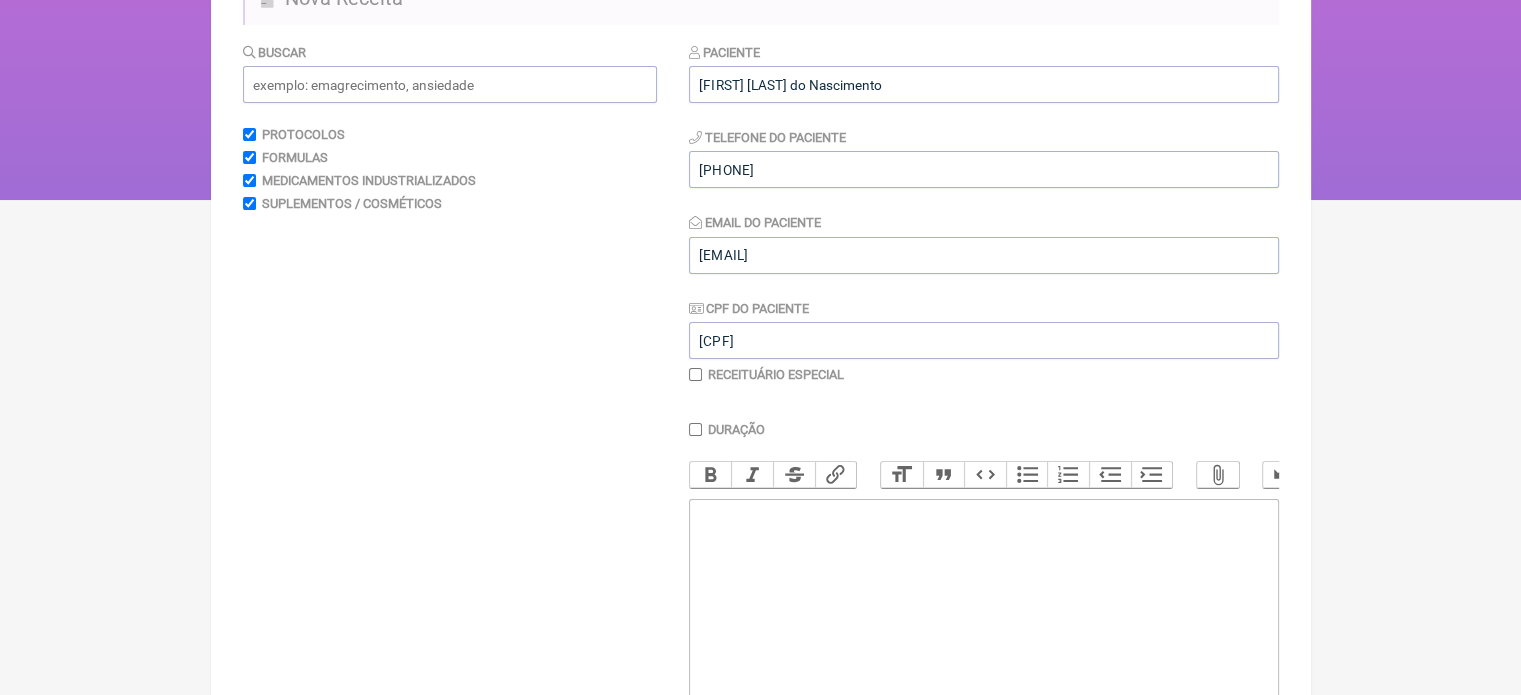 click 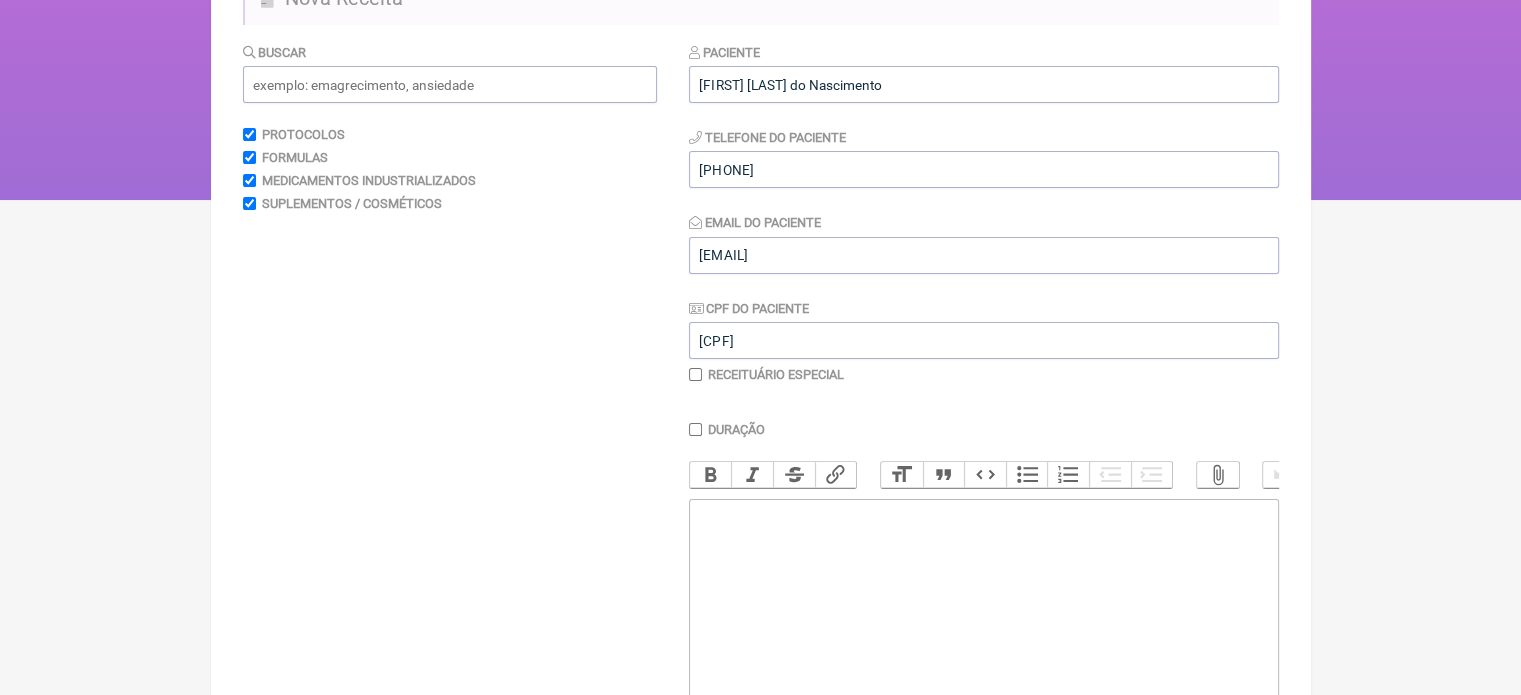 click 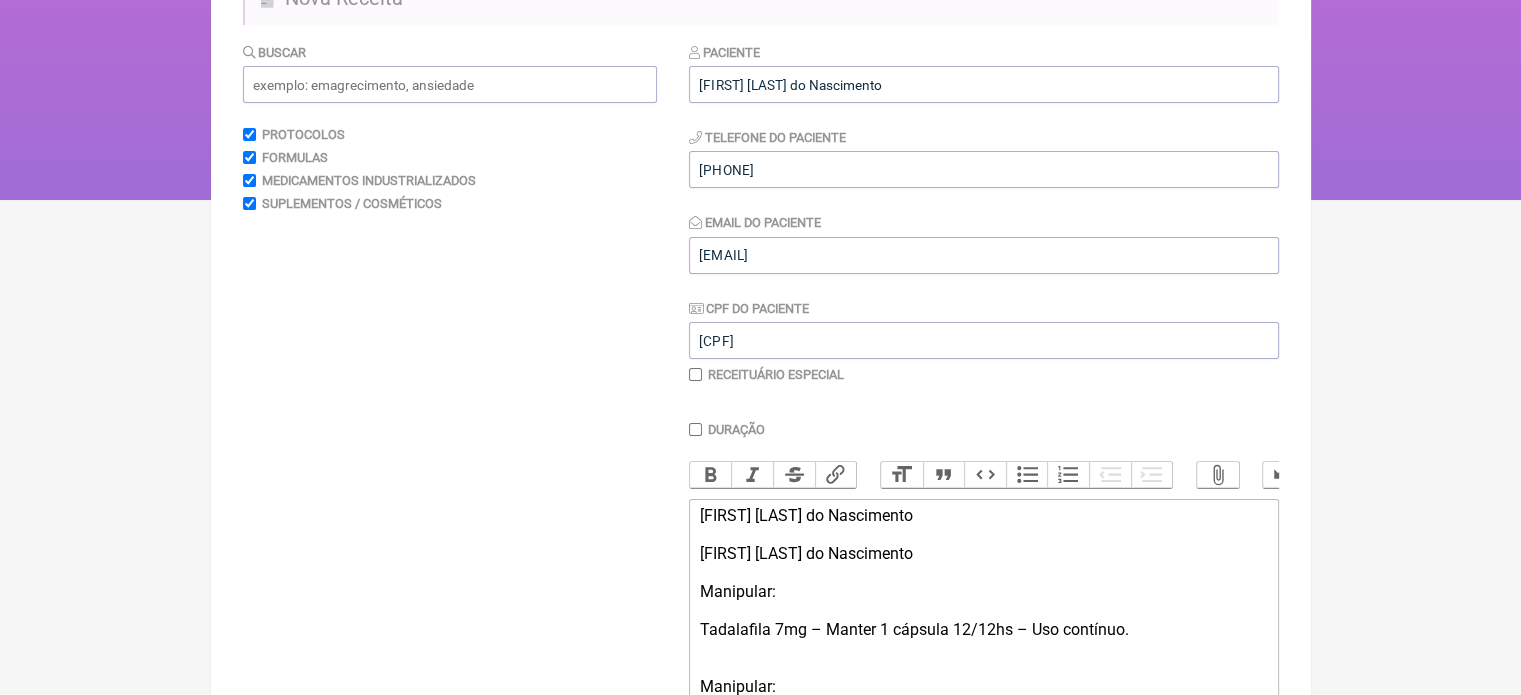 scroll, scrollTop: 272, scrollLeft: 0, axis: vertical 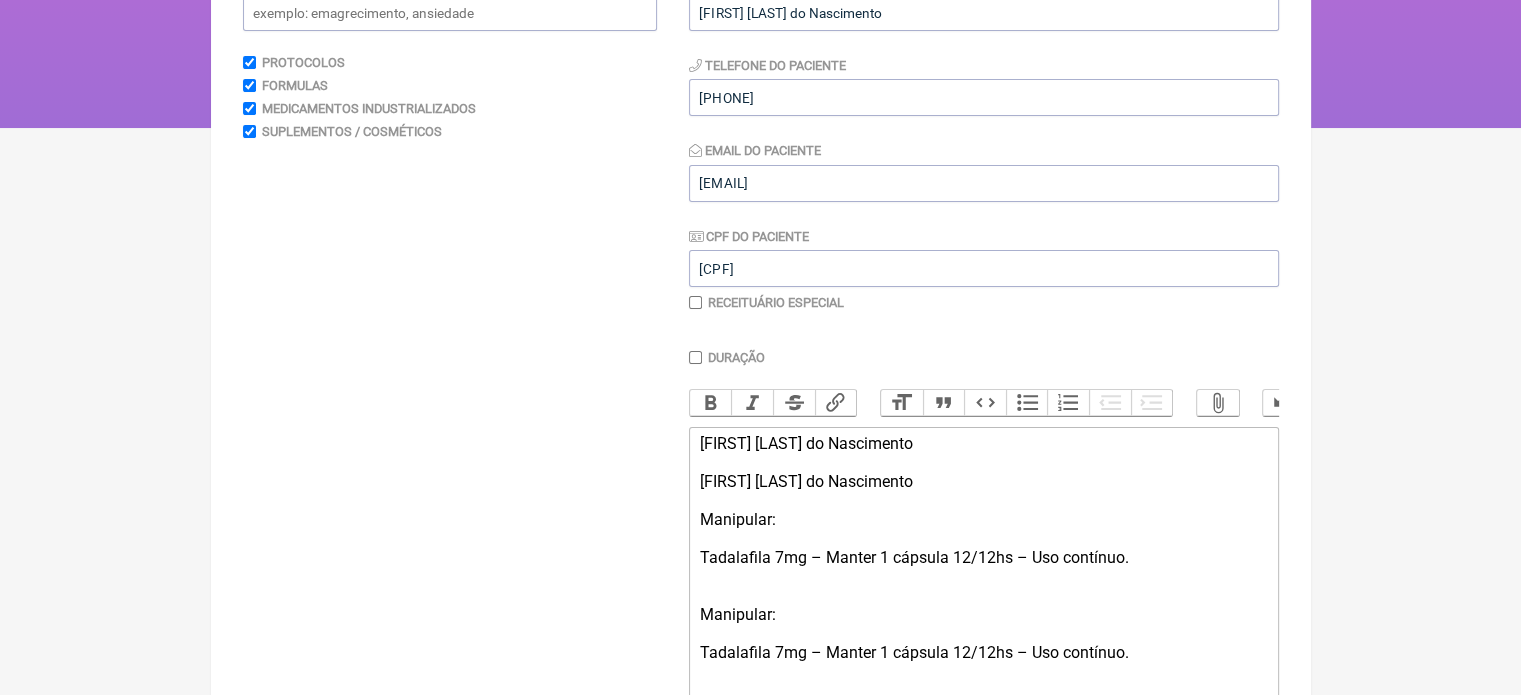 click on "[FIRST] [LAST] [FIRST] [LAST]
Duração
Duração de
30
dias
Bold
Italic
Strikethrough
Link
Heading
Quote
Code
Bullets
Numbers
Decrease Level
Increase Level
Attach Files
Undo
Redo
Link
Unlink
Duração
Duração de
30
dias
Bold
Italic
Strikethrough
Link
Heading
Quote
Code
Bullets
Numbers
Decrease Level
Increase Level
Attach Files
Undo
Redo
Link
Unlink" 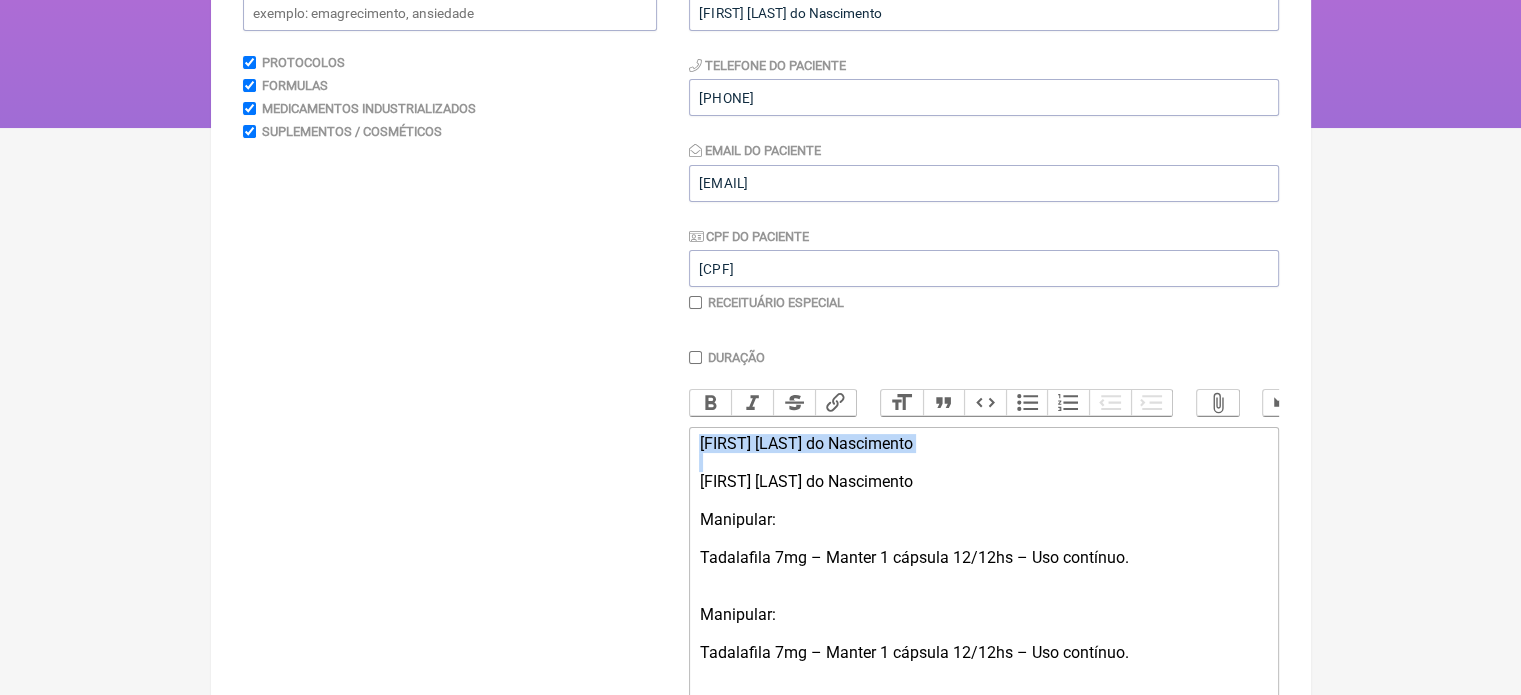 drag, startPoint x: 697, startPoint y: 455, endPoint x: 995, endPoint y: 479, distance: 298.96487 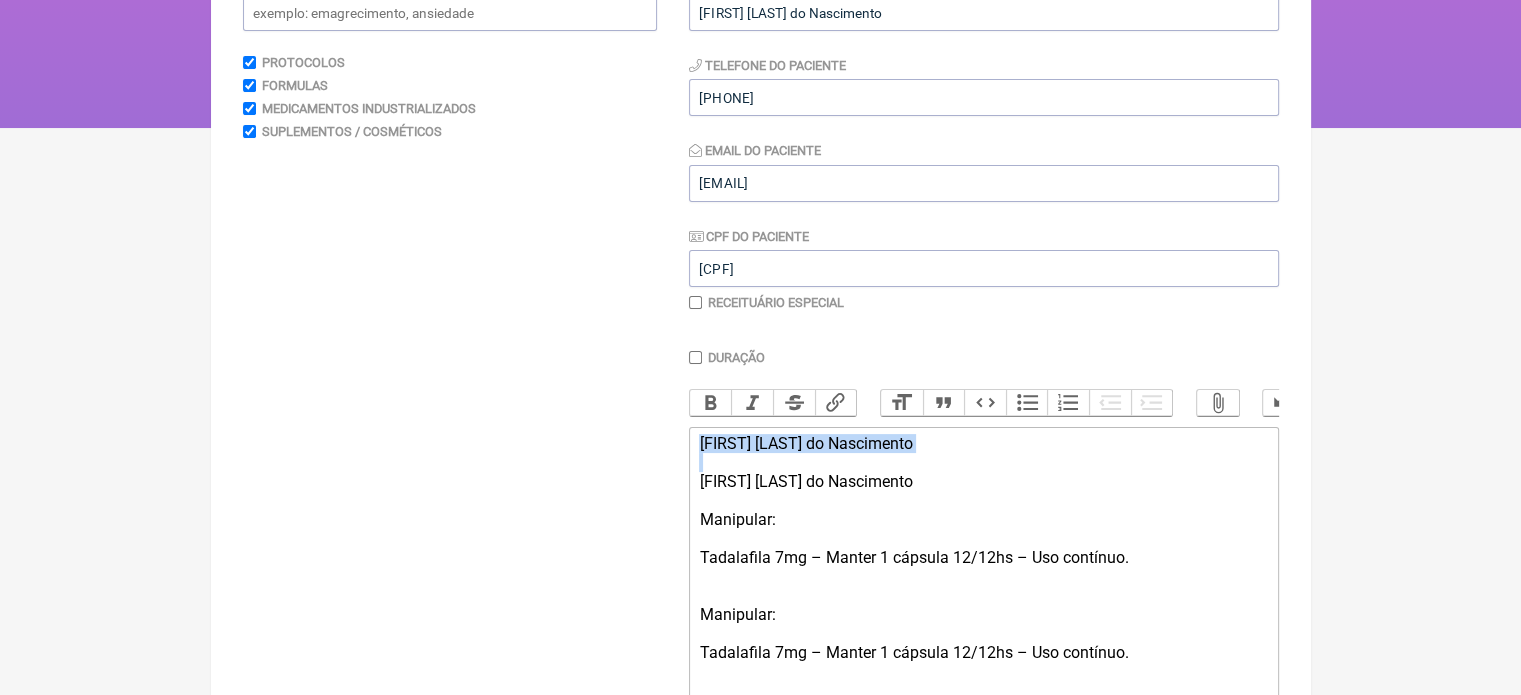 click on "[FIRST] [LAST] [FIRST] [LAST]
Duração
Duração de
30
dias
Bold
Italic
Strikethrough
Link
Heading
Quote
Code
Bullets
Numbers
Decrease Level
Increase Level
Attach Files
Undo
Redo
Link
Unlink
Duração
Duração de
30
dias
Bold
Italic
Strikethrough
Link
Heading
Quote
Code
Bullets
Numbers
Decrease Level
Increase Level
Attach Files
Undo
Redo
Link
Unlink" 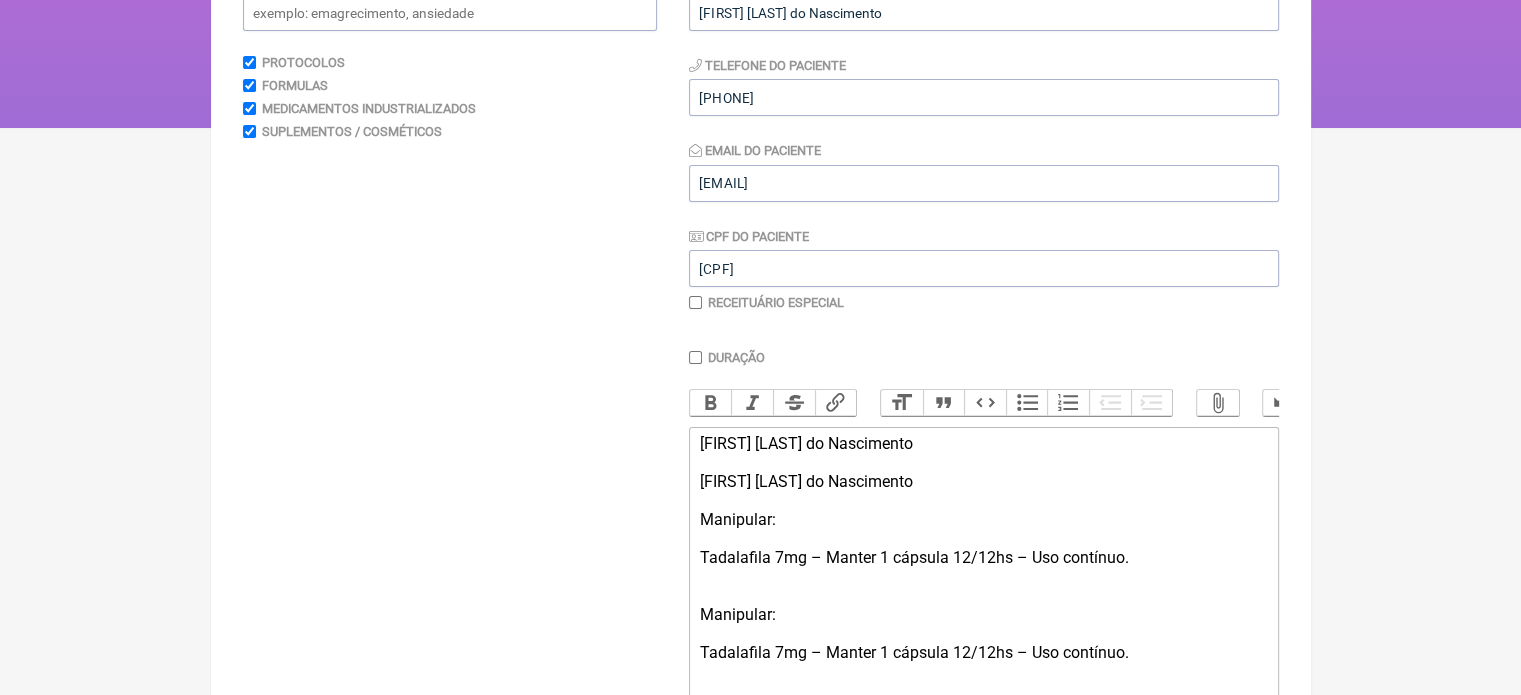 click on "[FIRST] [LAST] do Nascimento" 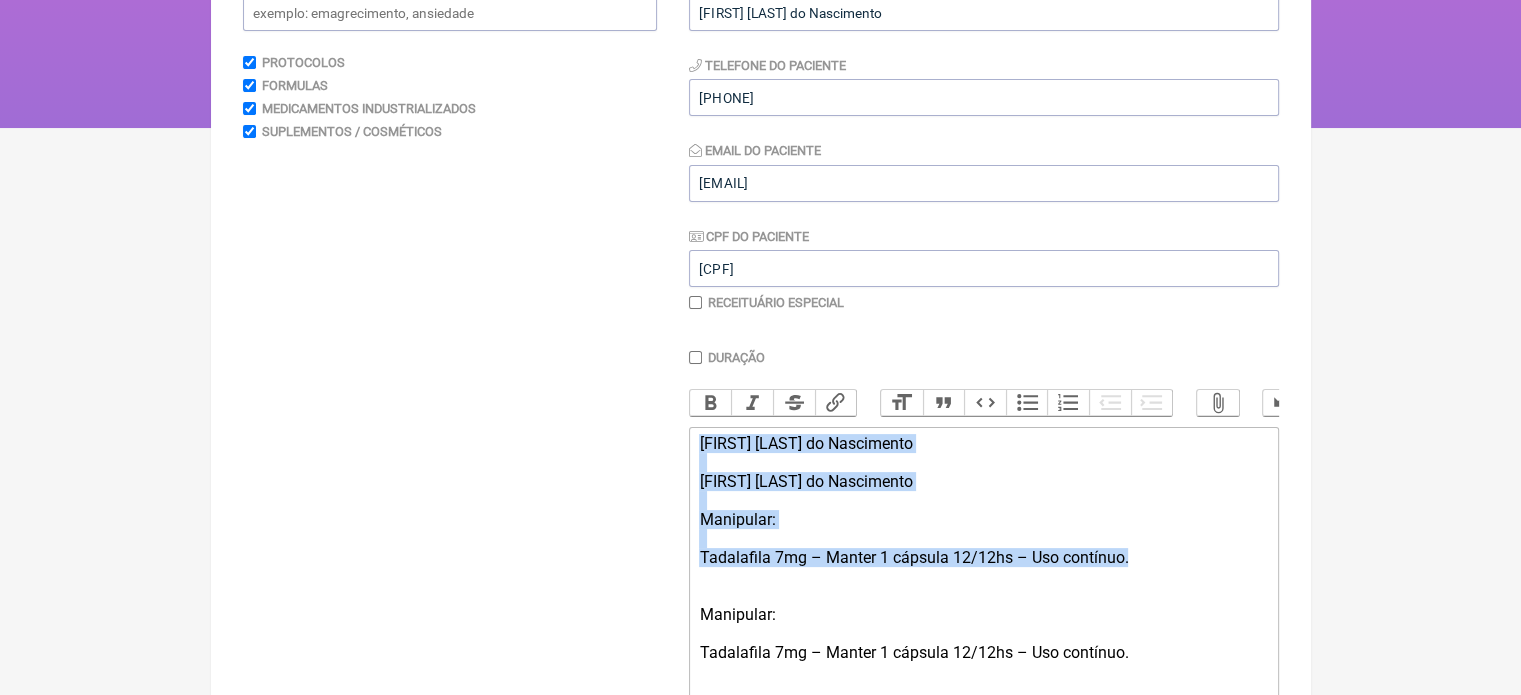 drag, startPoint x: 693, startPoint y: 459, endPoint x: 1153, endPoint y: 568, distance: 472.73776 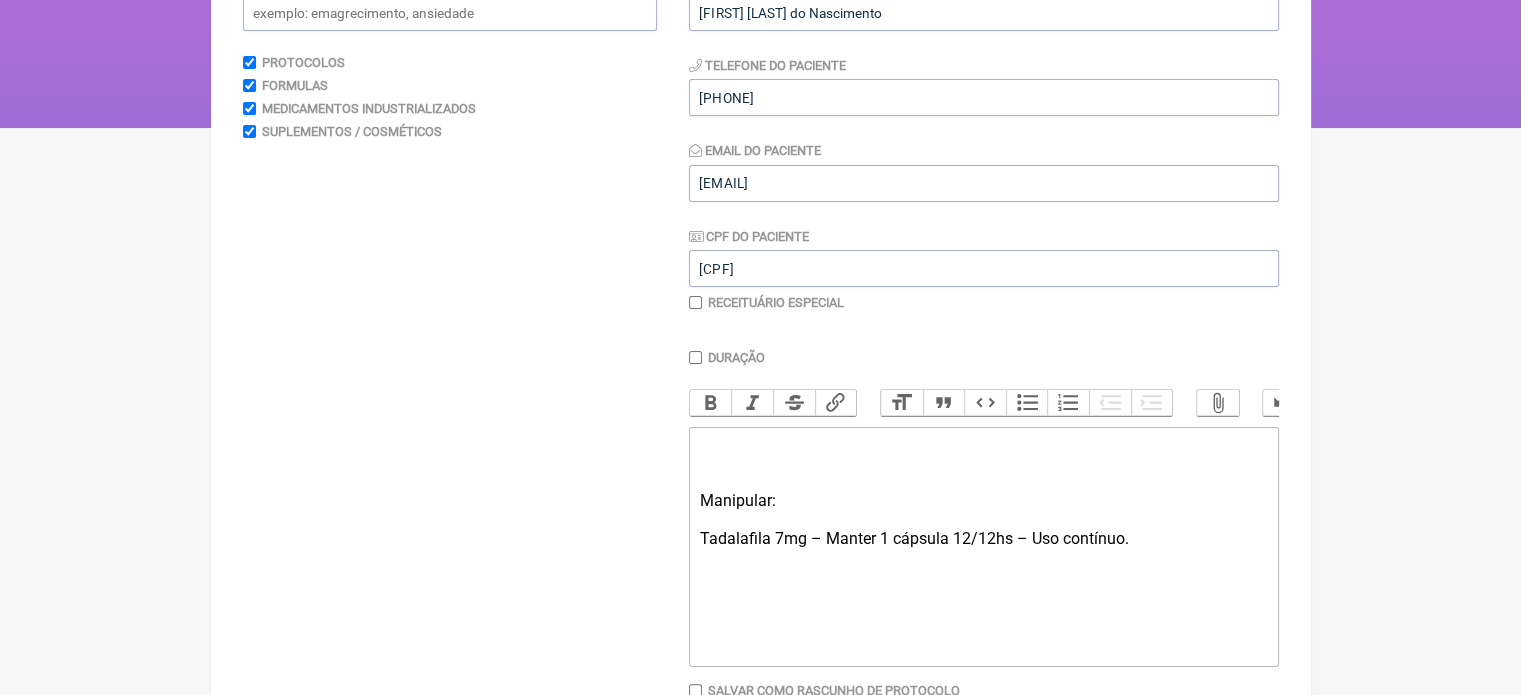 type on "<div><br></div><div><br></div><div>&nbsp;</div><div>Manipular:</div><div>&nbsp;</div><div>Tadalafila 7mg – Manter 1 cápsula 12/12hs – Uso contínuo.</div><div><br></div><div>&nbsp;</div>" 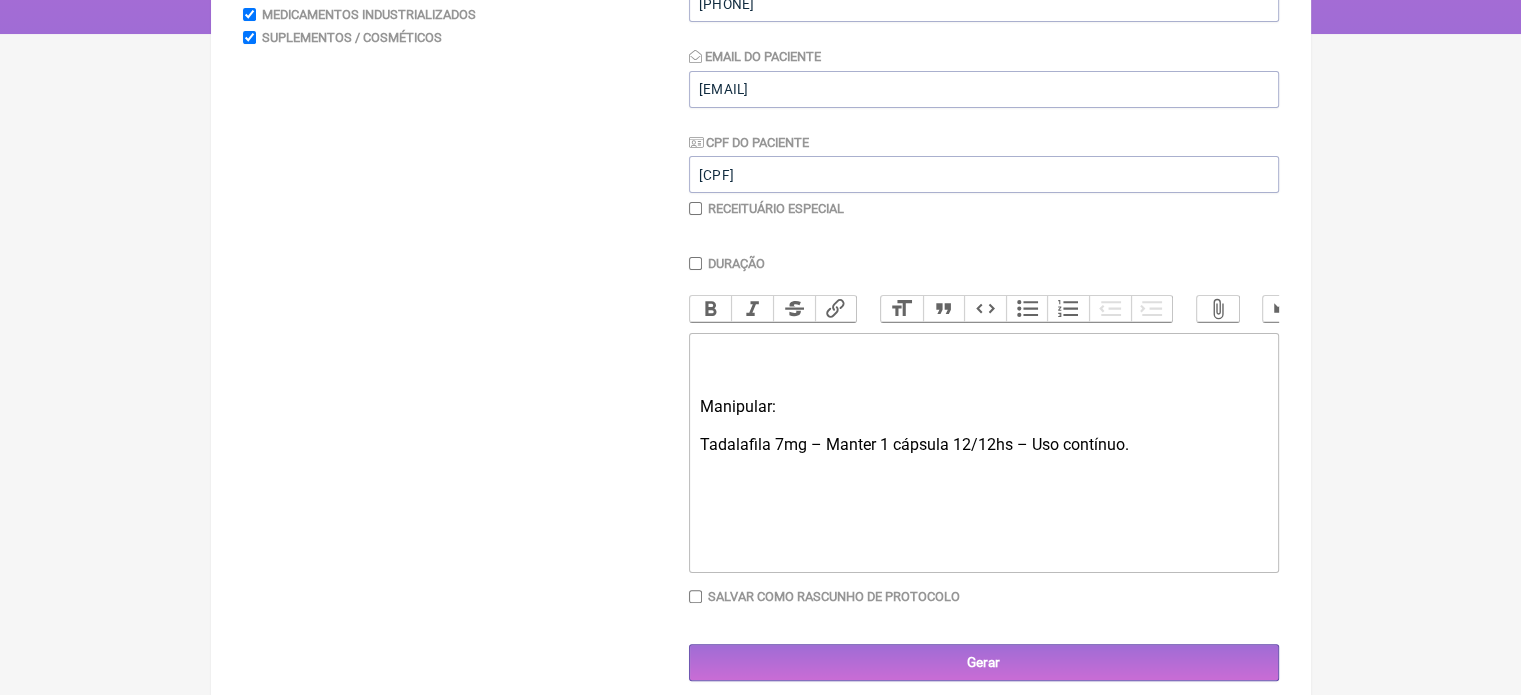 scroll, scrollTop: 372, scrollLeft: 0, axis: vertical 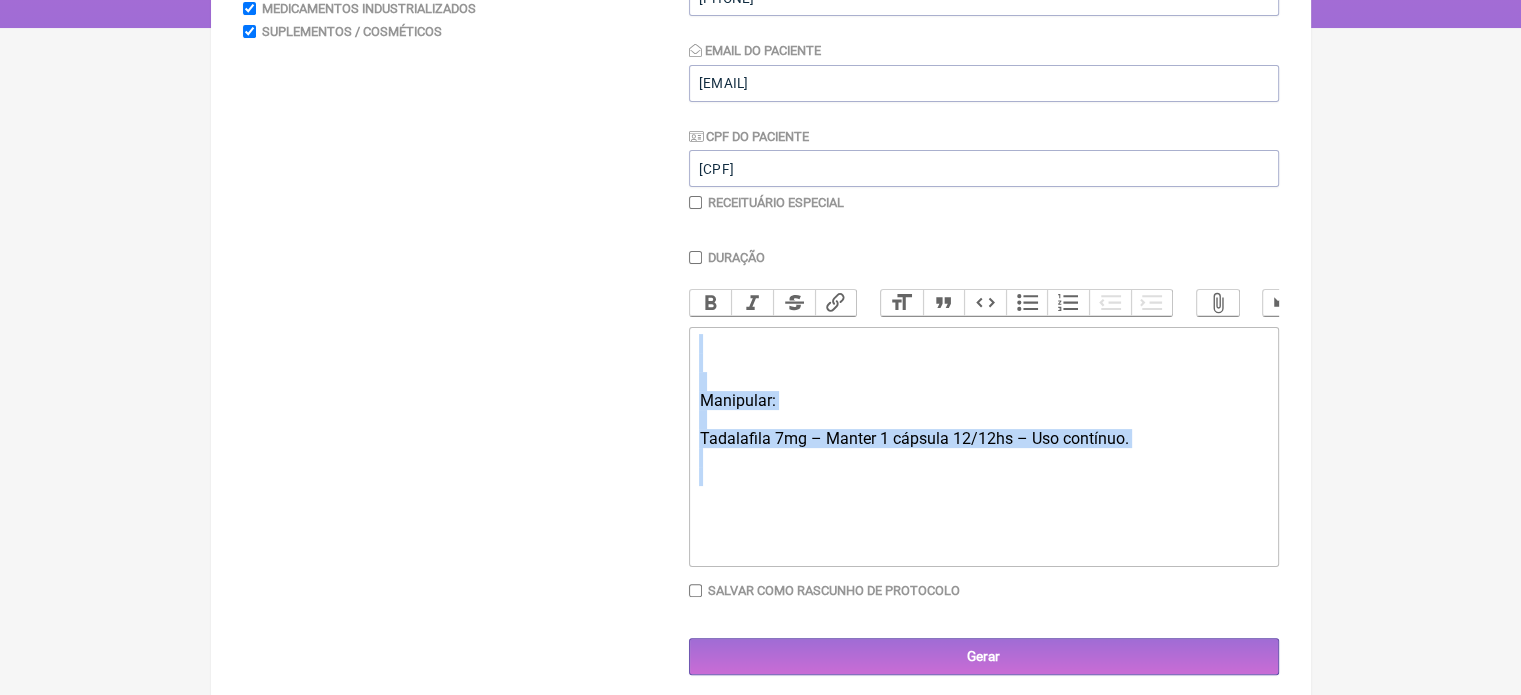 drag, startPoint x: 701, startPoint y: 360, endPoint x: 1294, endPoint y: 502, distance: 609.7647 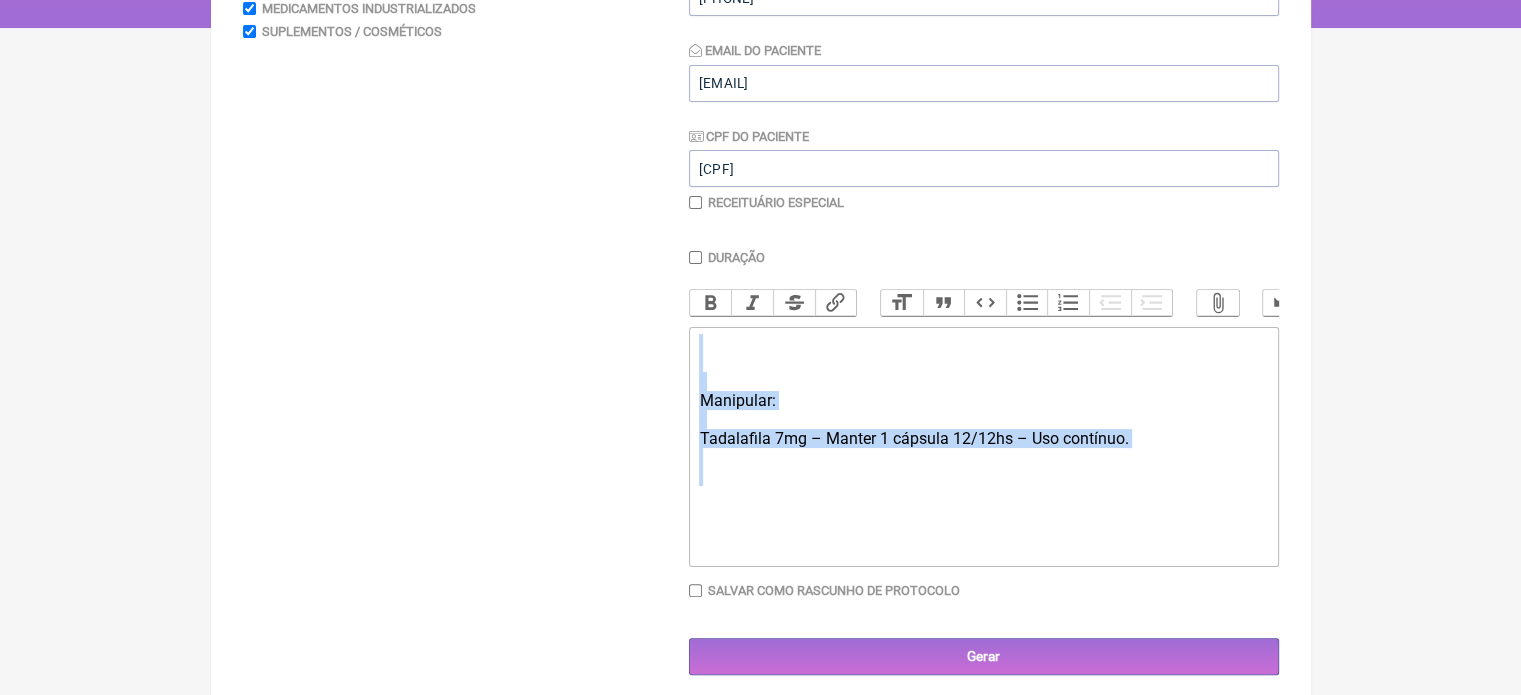 click on "Paciente [FIRST] [LAST] Telefone do Paciente [PHONE] Email do Paciente [EMAIL] CPF do Paciente [CPF] Receituário Especial
Duração
Duração de
30
dias
Bold
Italic
Strikethrough
Link
Heading
Quote
Code
Bullets
Numbers
Decrease Level
Increase Level
Attach Files
Undo
Redo
Link
Unlink" at bounding box center [761, 239] 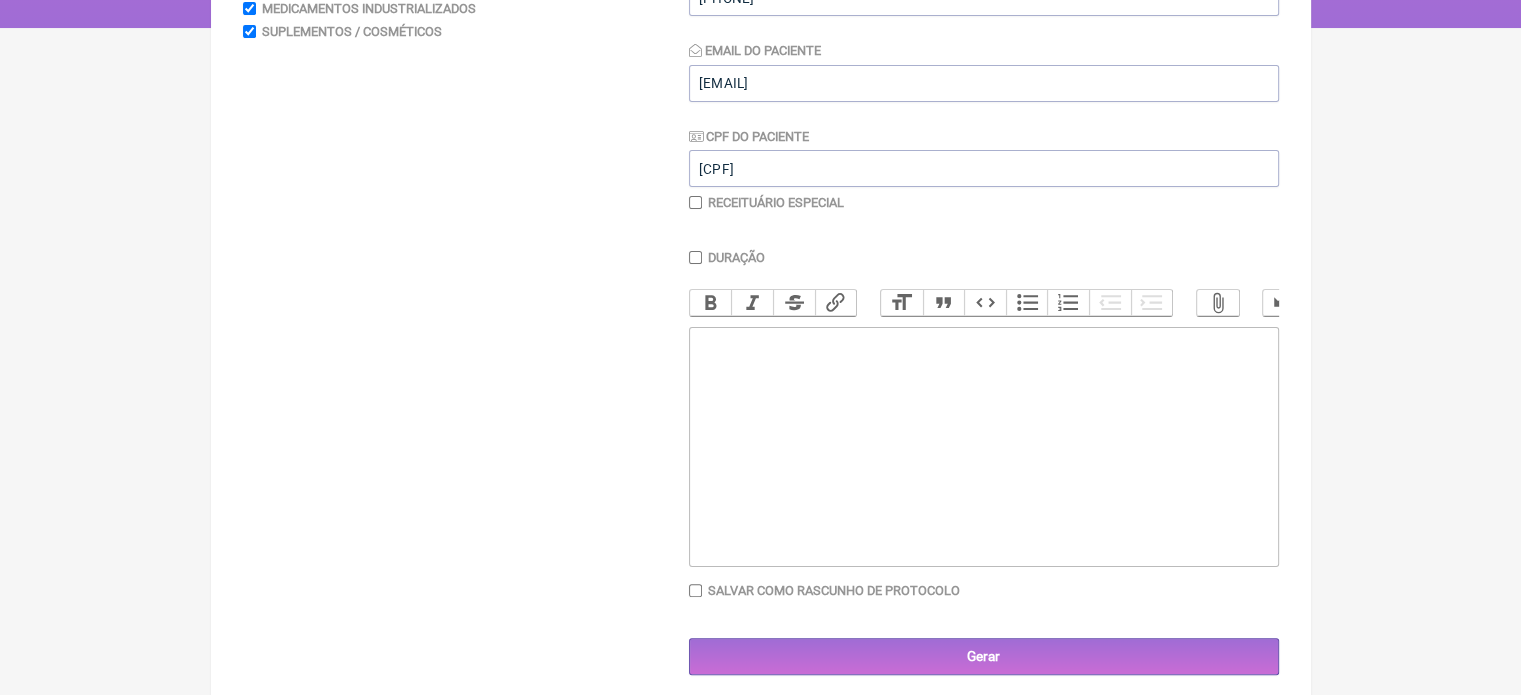 paste on "<div>[FIRST] [LAST]</div><div>&nbsp;</div><div>Manipular:</div><div>&nbsp;</div><div>Tadalafila 7mg – Manter 1 cápsula 12/12hs – Uso contínuo.</div><div><br></div><div>&nbsp;</div>" 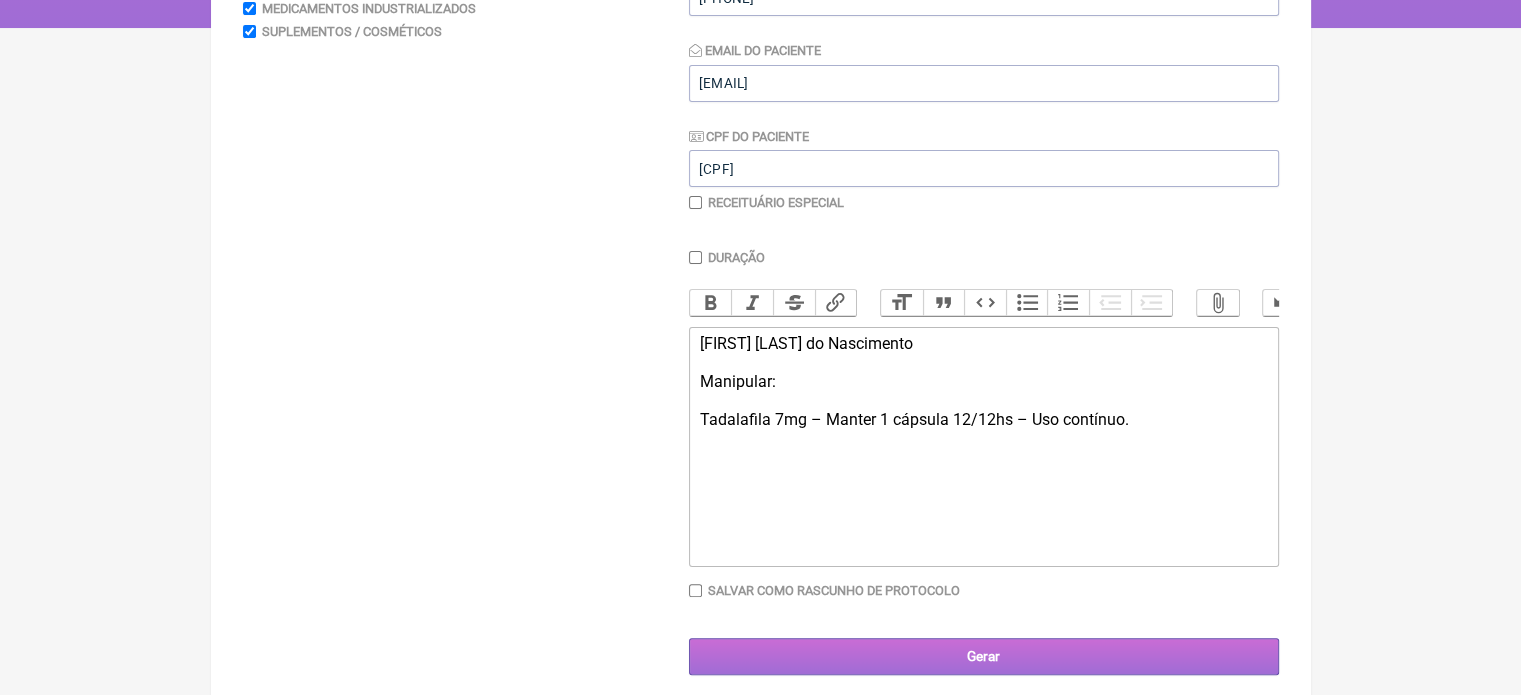 click on "Gerar" at bounding box center [984, 656] 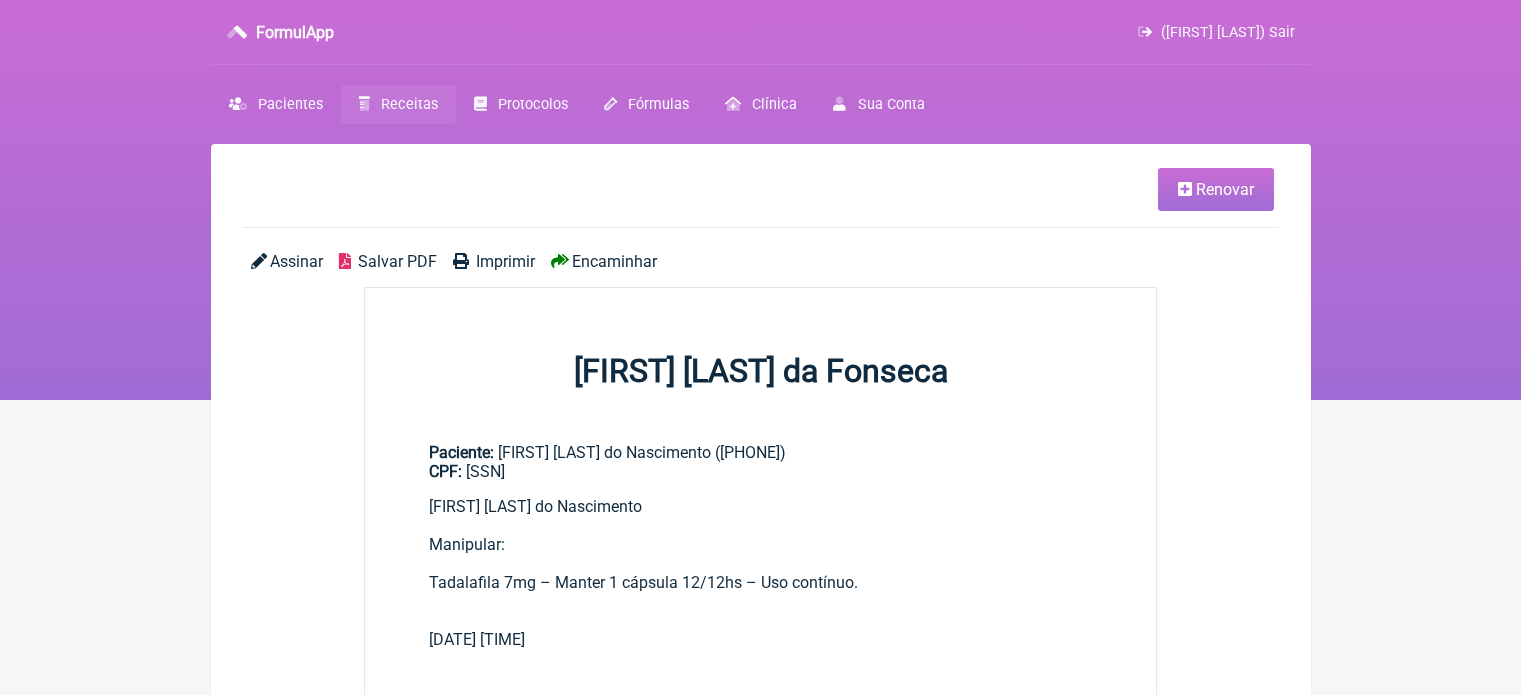 scroll, scrollTop: 0, scrollLeft: 0, axis: both 